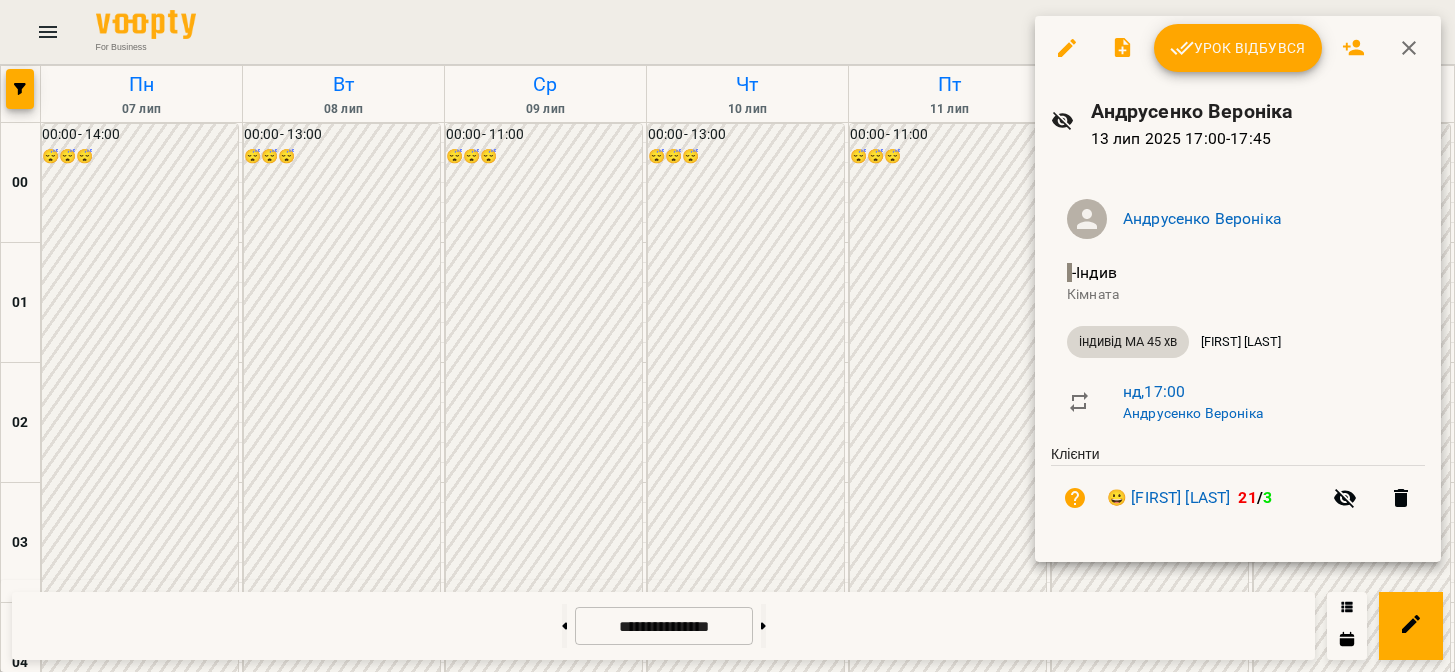 scroll, scrollTop: 0, scrollLeft: 0, axis: both 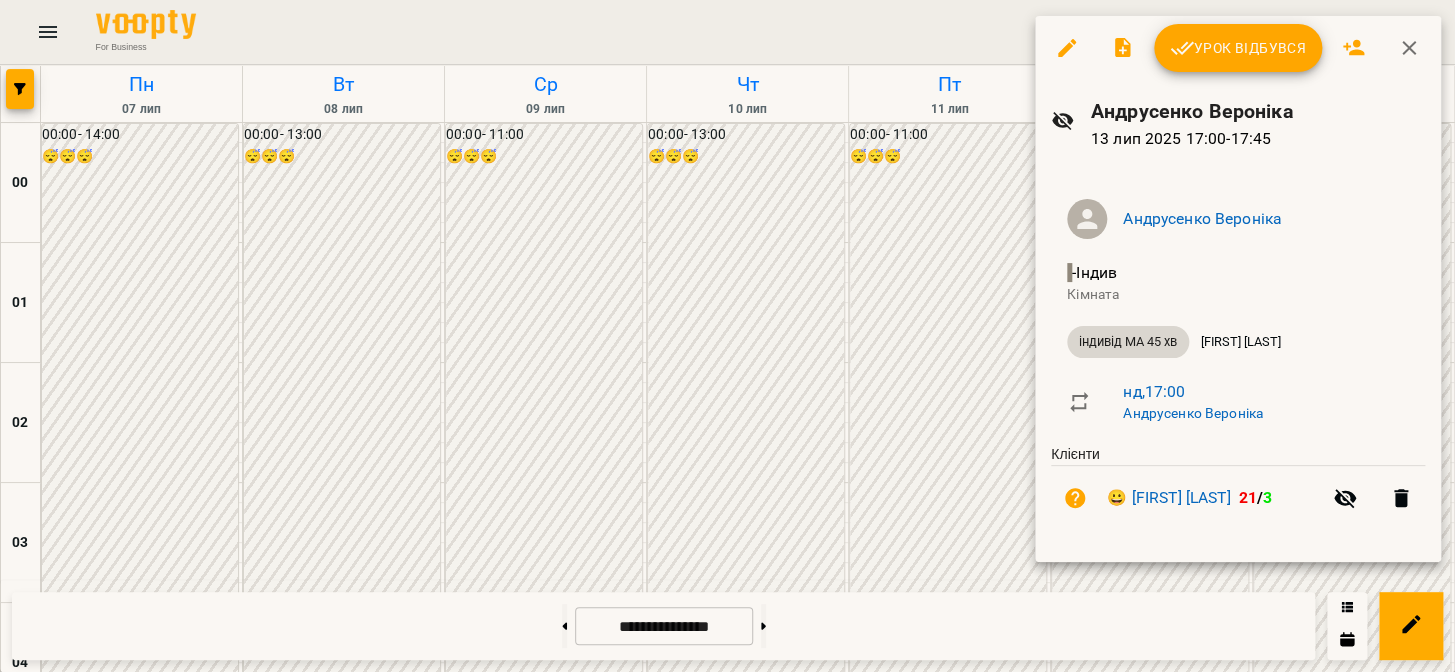 click on "Урок відбувся" at bounding box center [1238, 48] 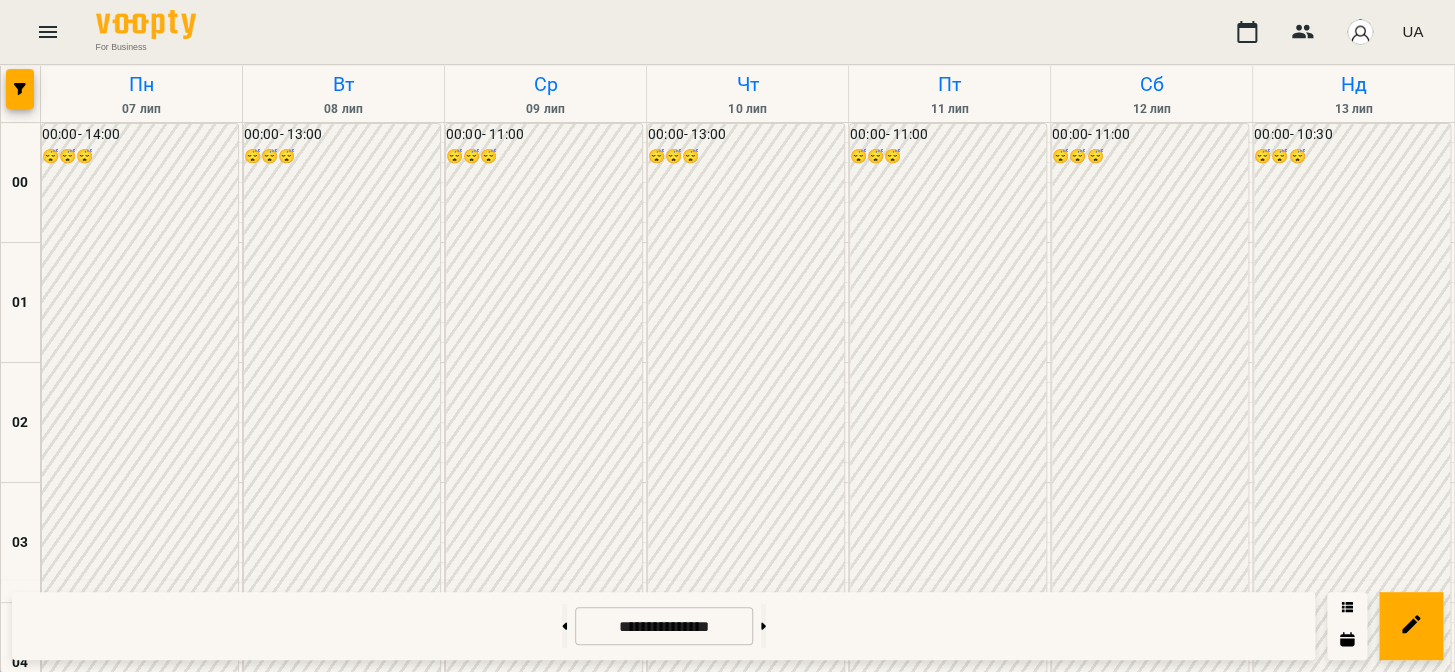 click on "For Business UA" at bounding box center (727, 32) 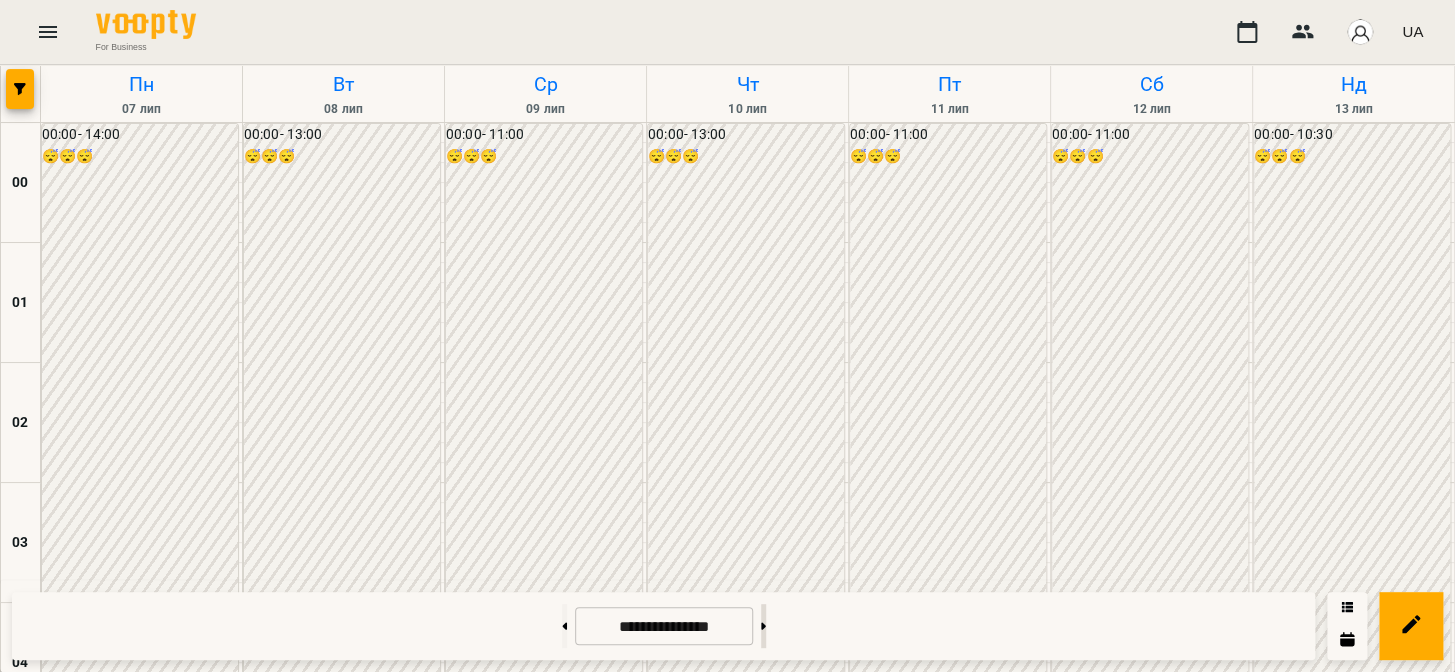 click at bounding box center [763, 626] 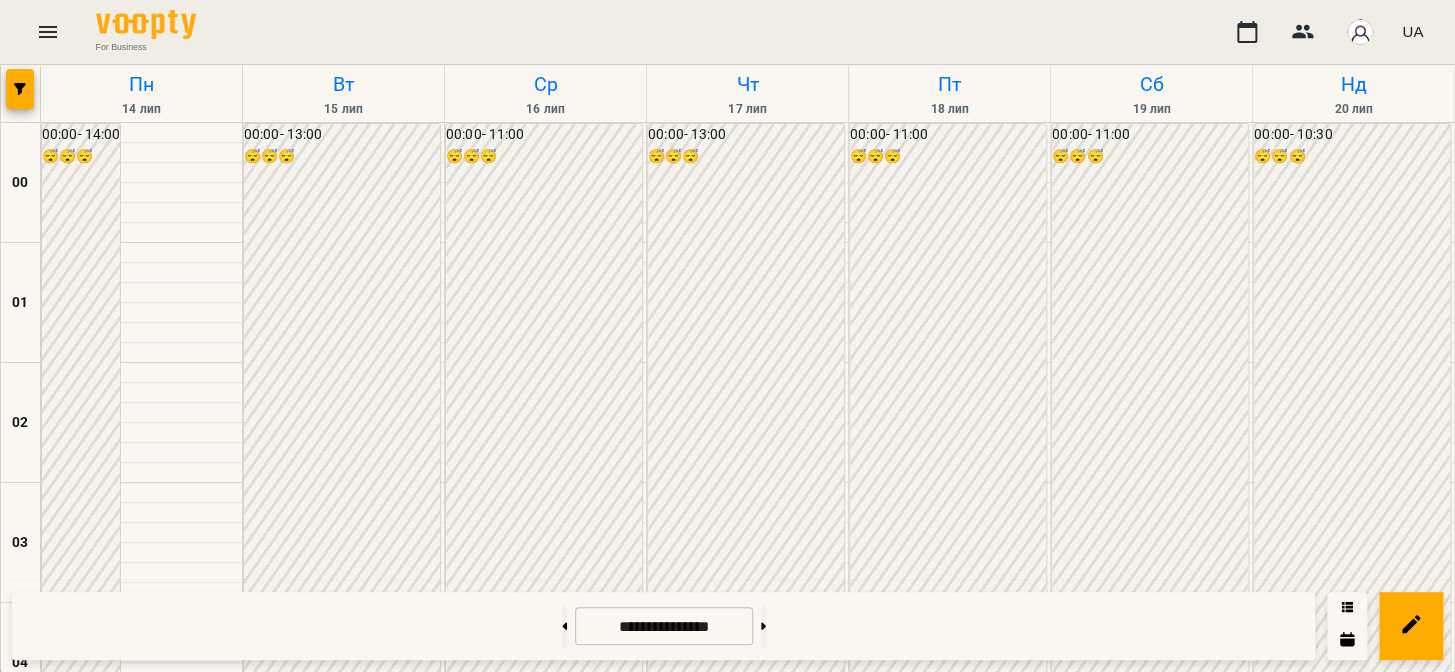 scroll, scrollTop: 1909, scrollLeft: 0, axis: vertical 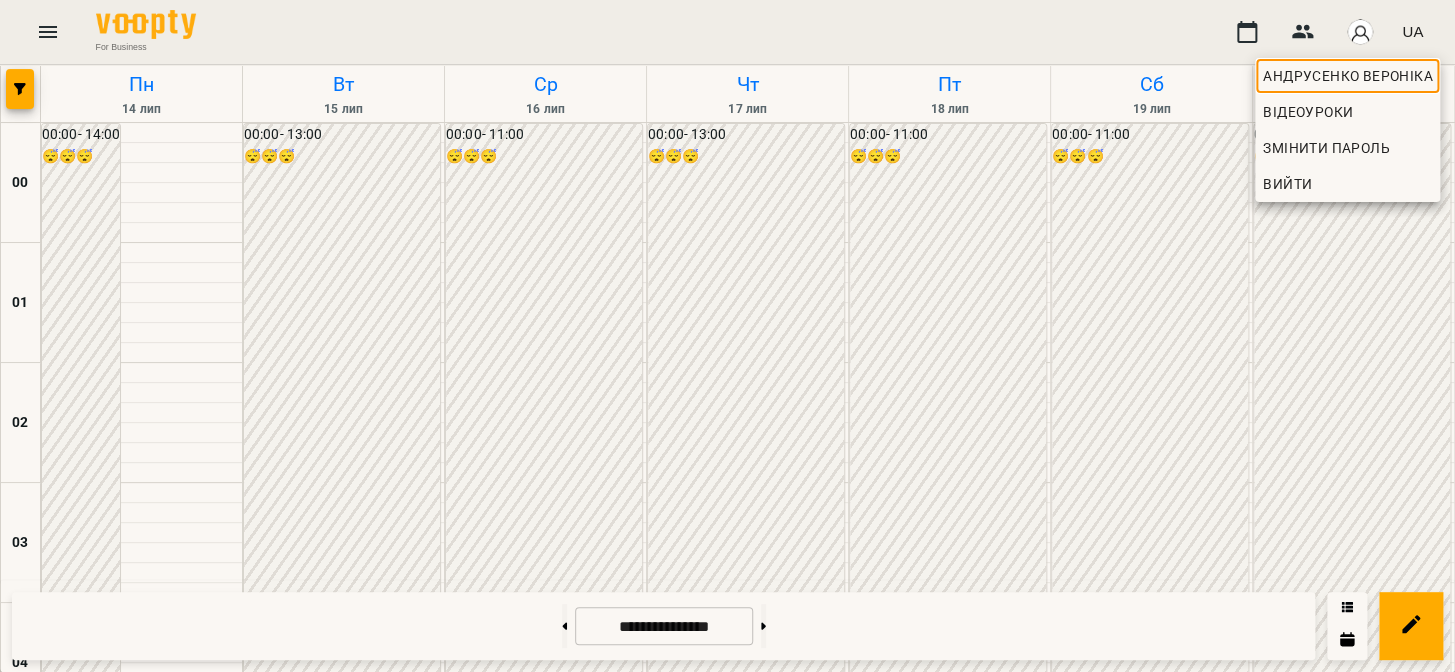 click on "Андрусенко Вероніка" at bounding box center [1347, 76] 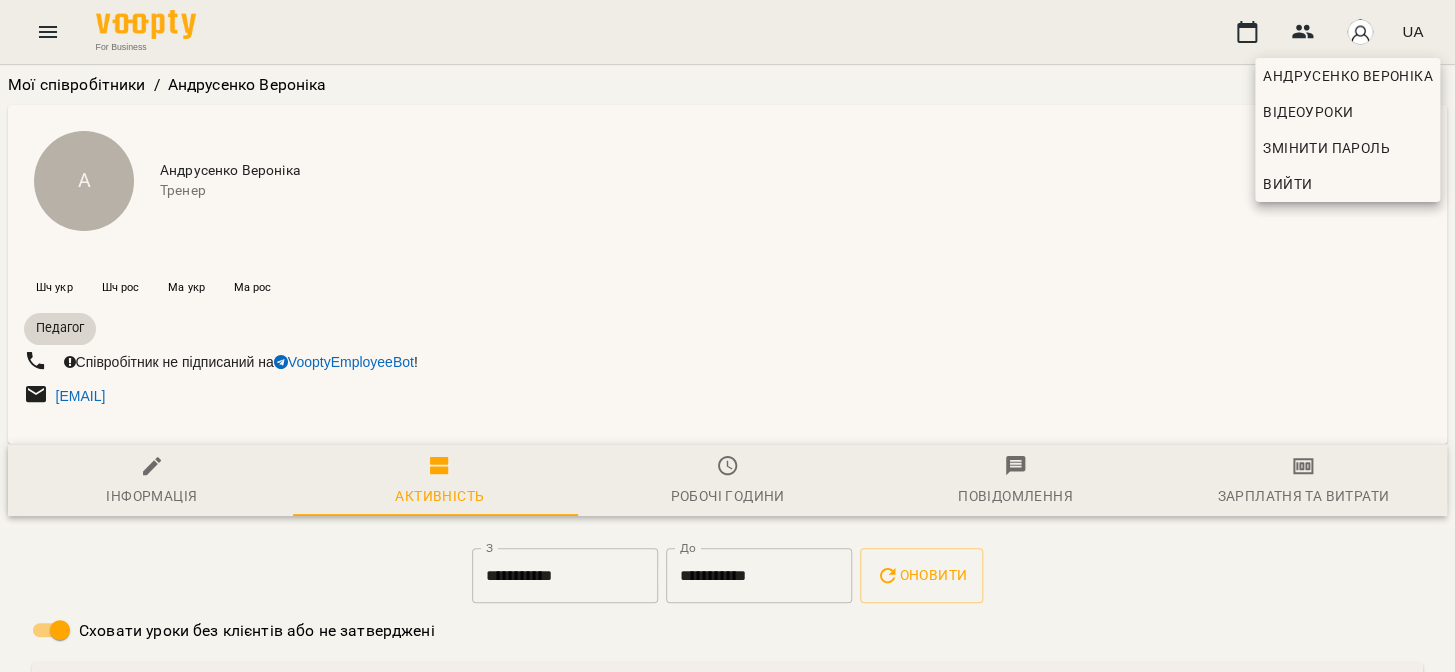click at bounding box center [727, 336] 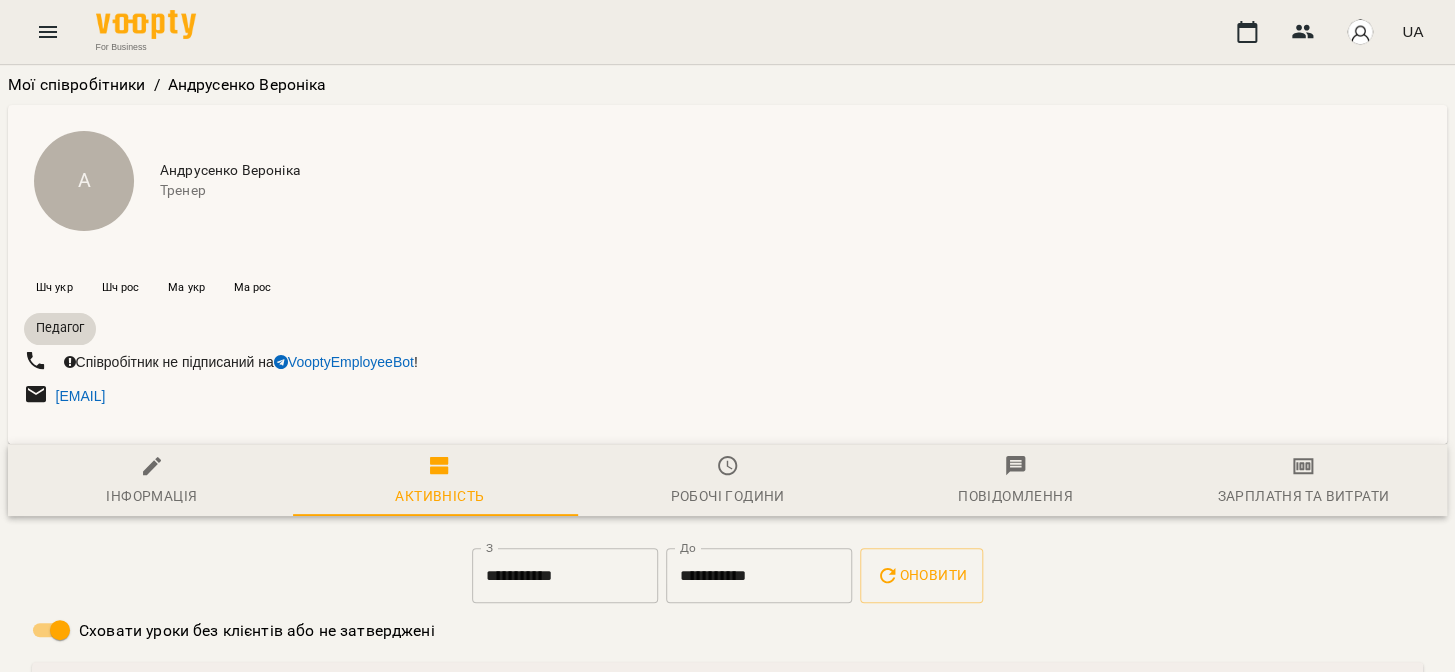 click on "Робочі години" at bounding box center [728, 481] 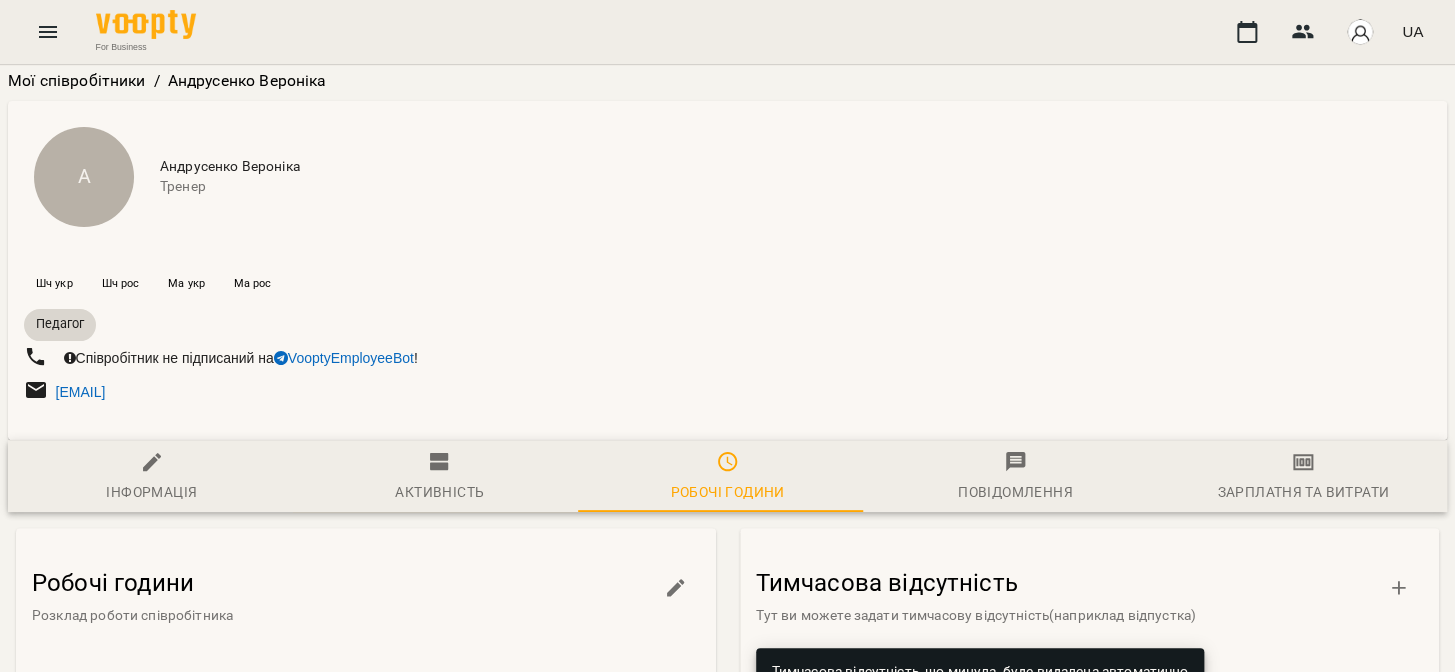 scroll, scrollTop: 424, scrollLeft: 0, axis: vertical 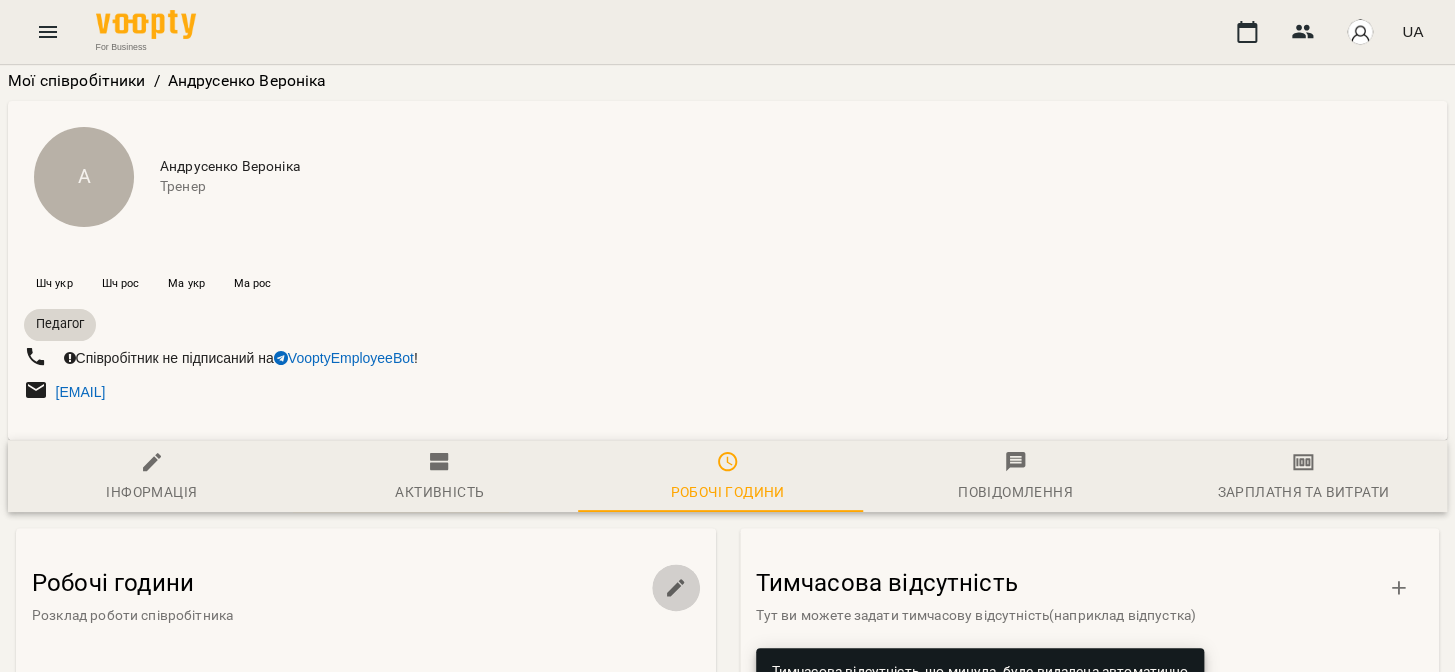 click 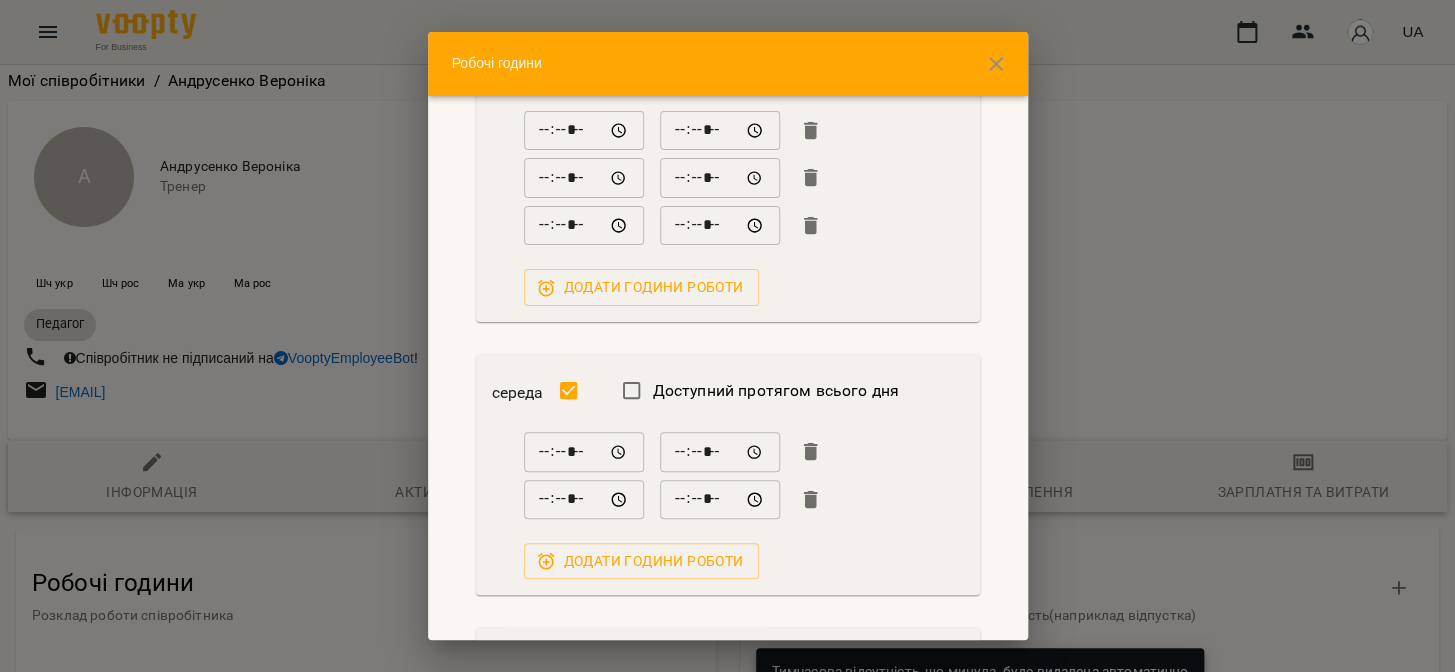 scroll, scrollTop: 424, scrollLeft: 0, axis: vertical 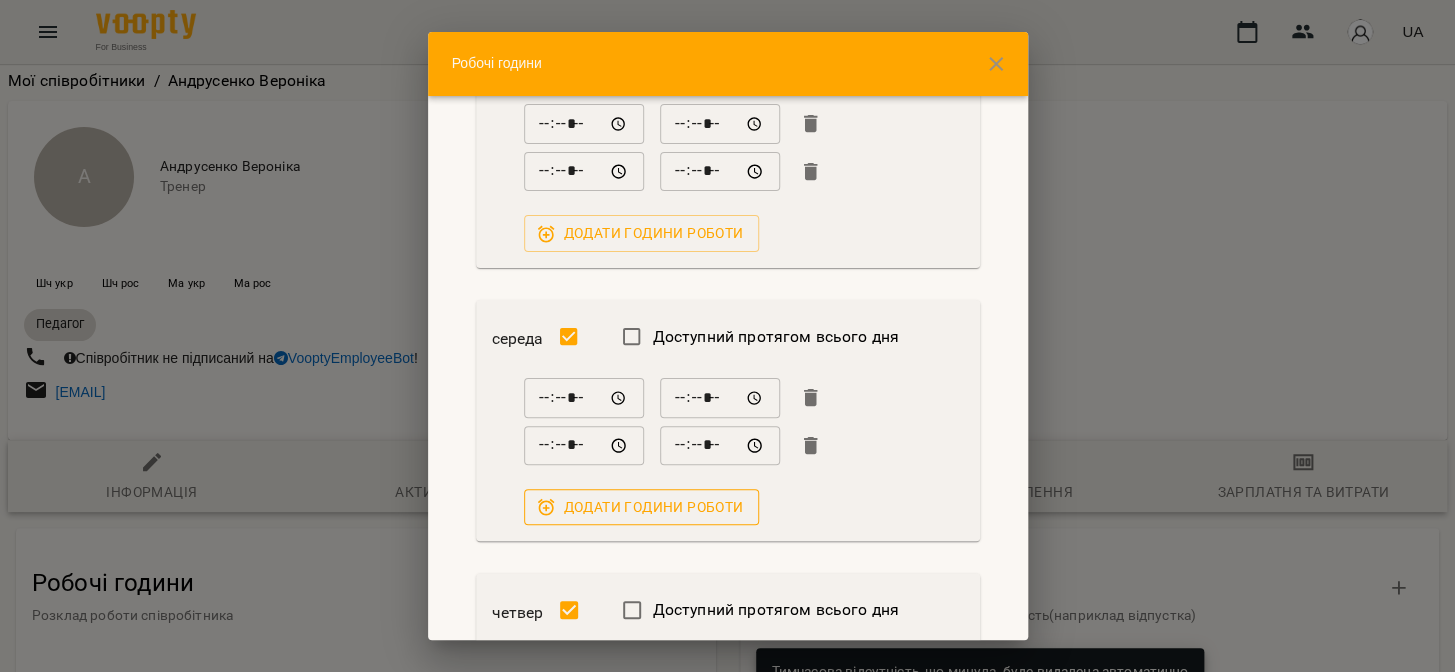 click on "Додати години роботи" at bounding box center [642, 507] 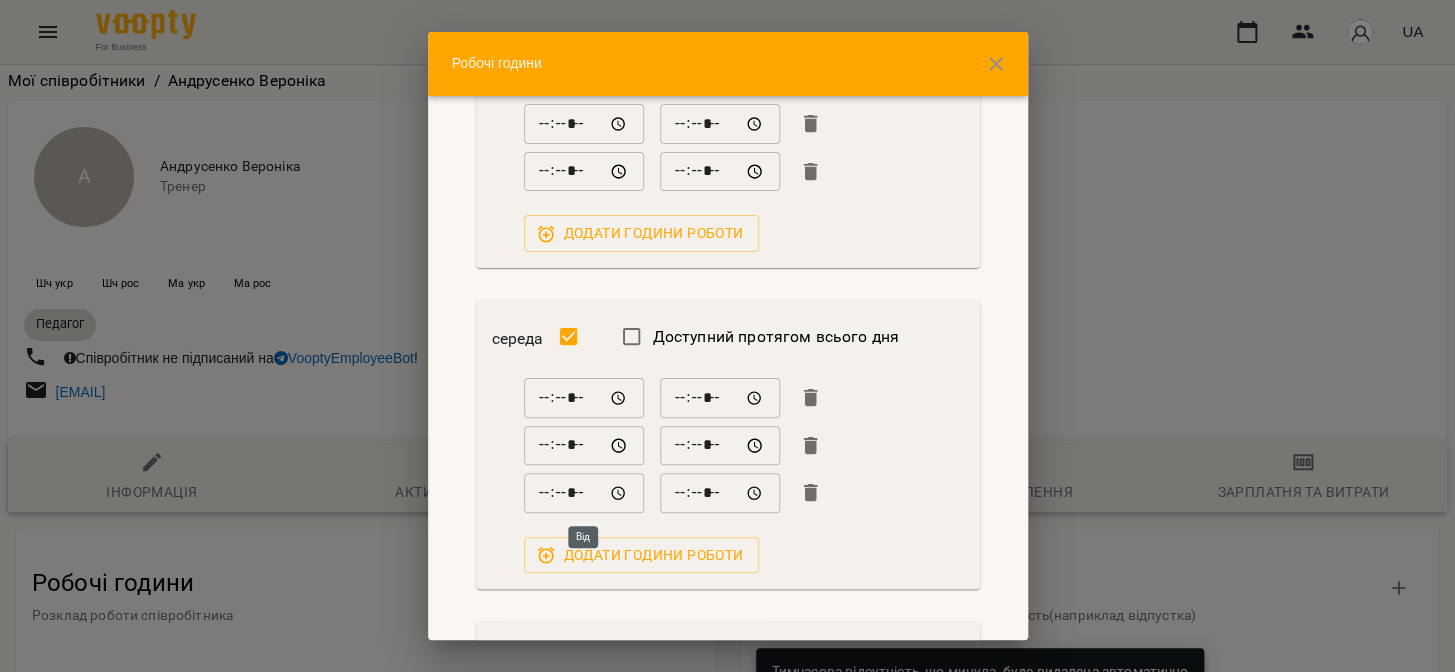 click on "*****" at bounding box center [584, 493] 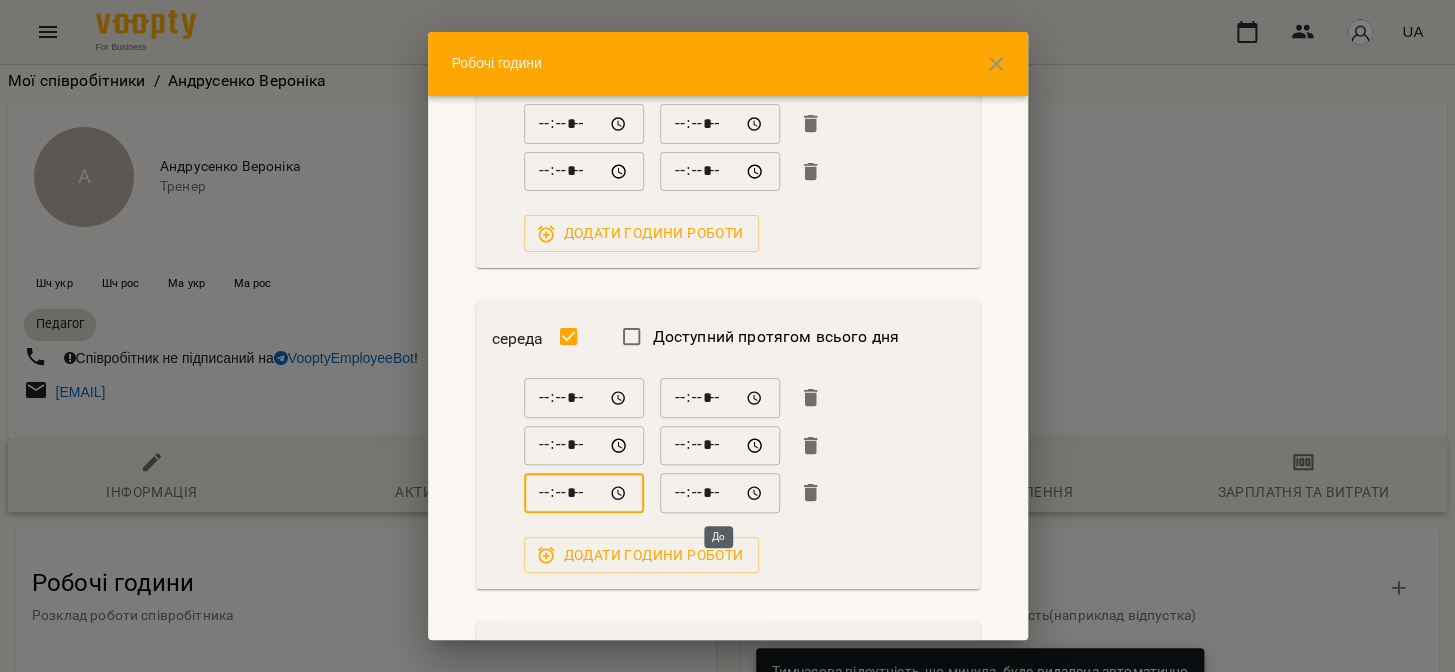 type on "*****" 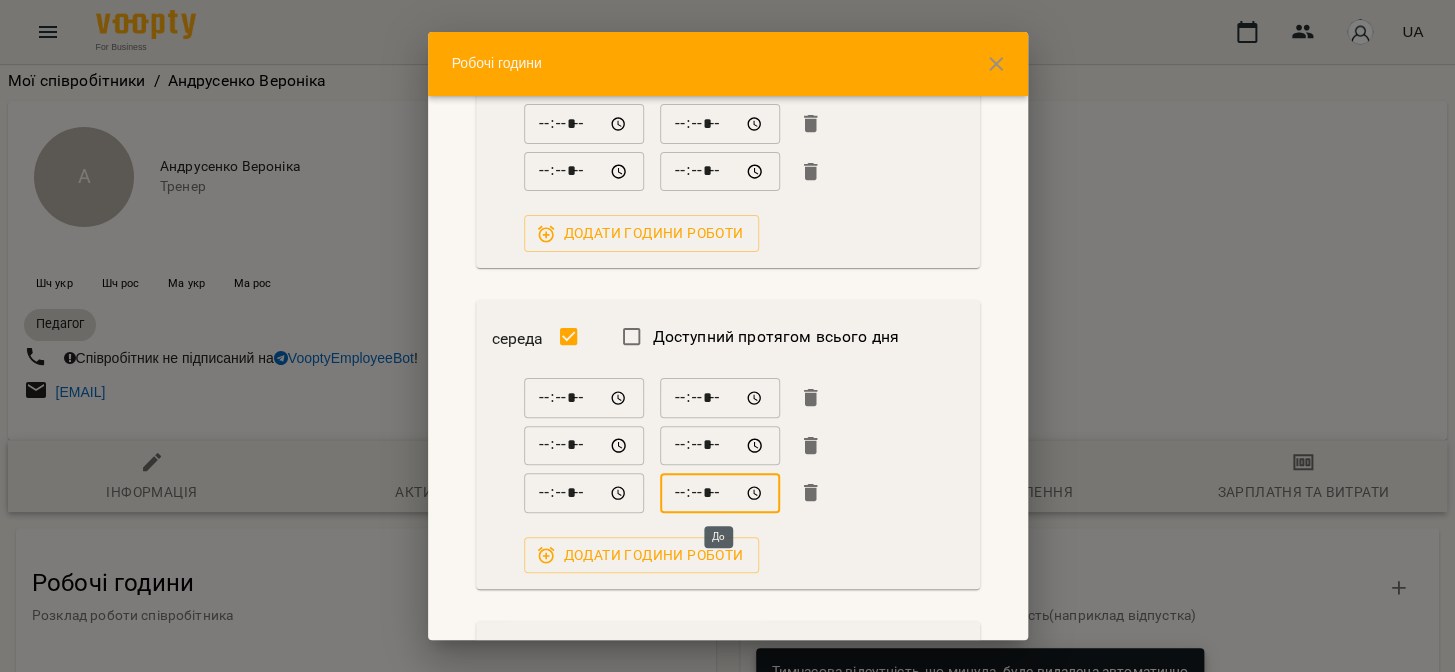 click on "*****" at bounding box center [720, 493] 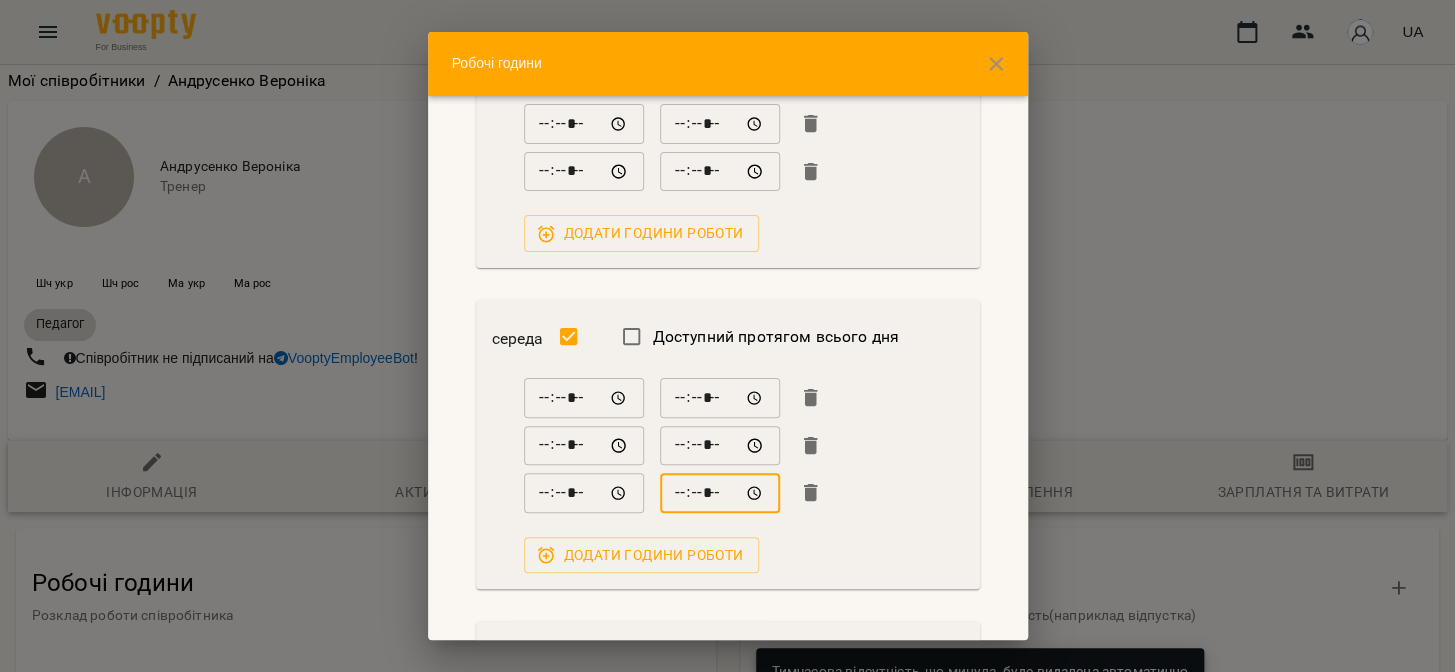 type on "*****" 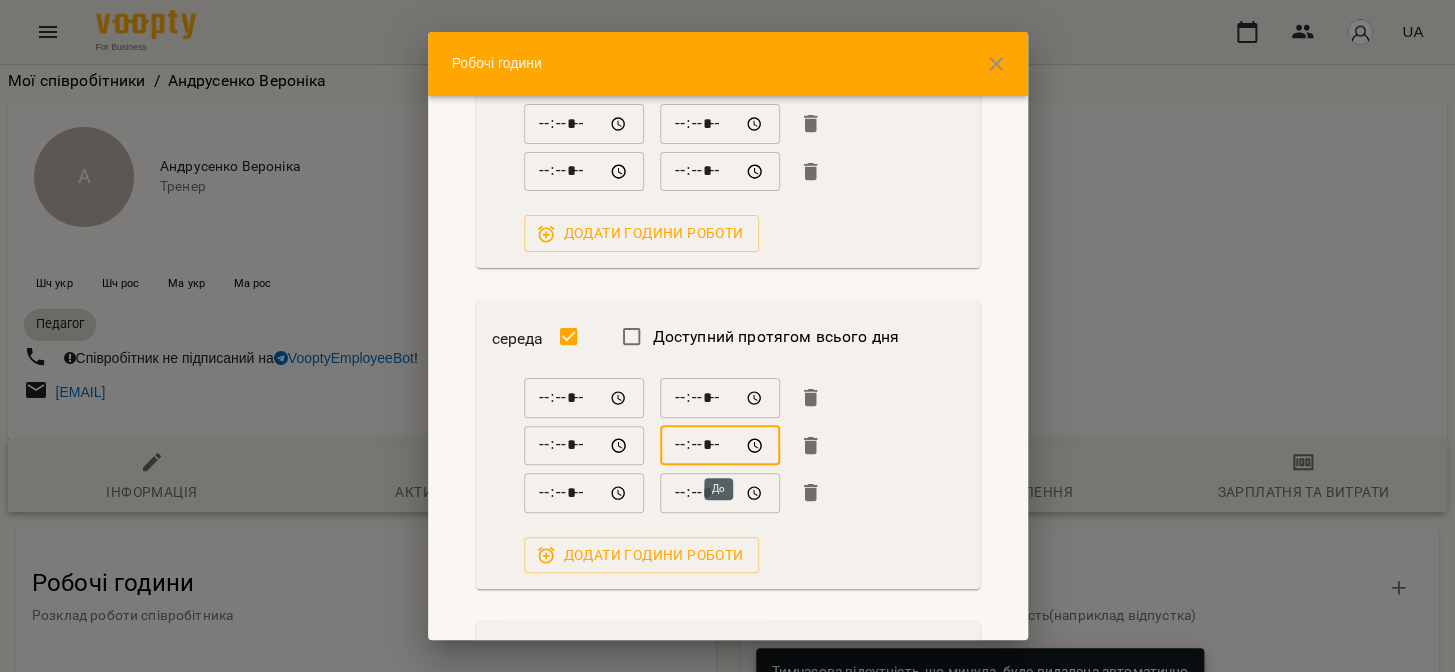click on "*****" at bounding box center [720, 446] 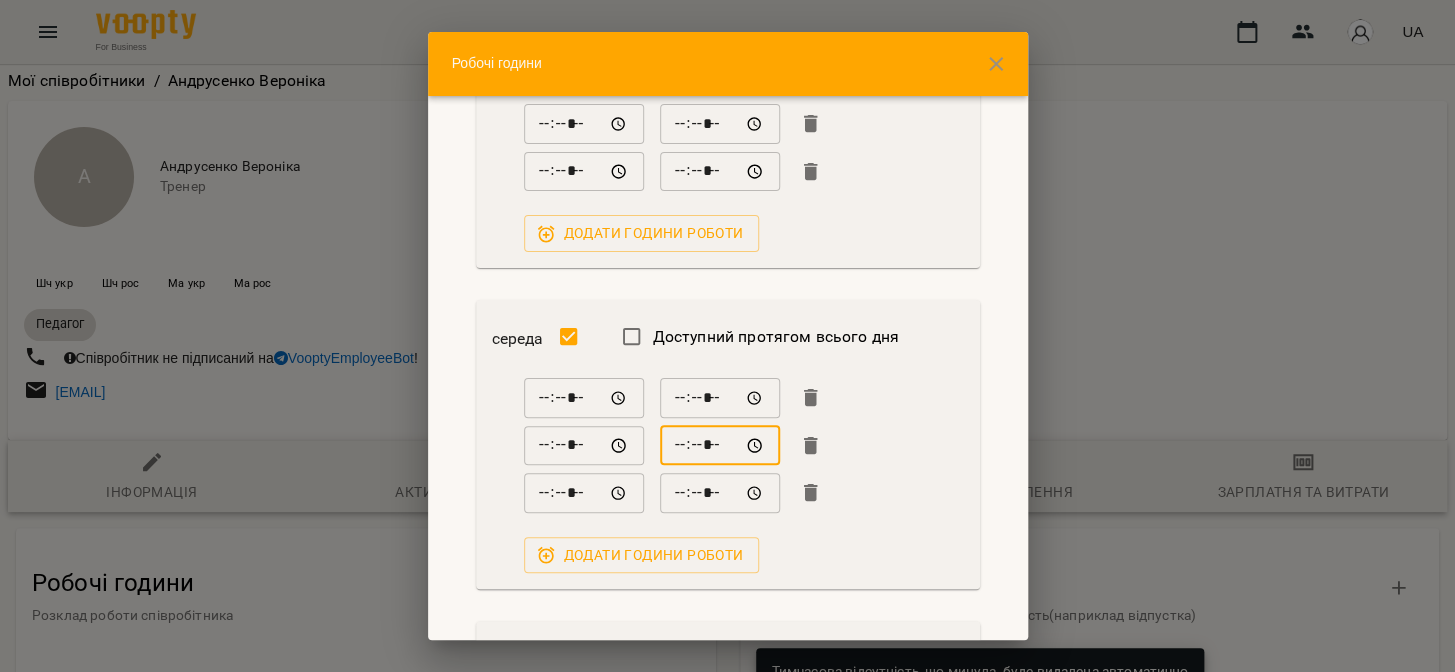 type on "*****" 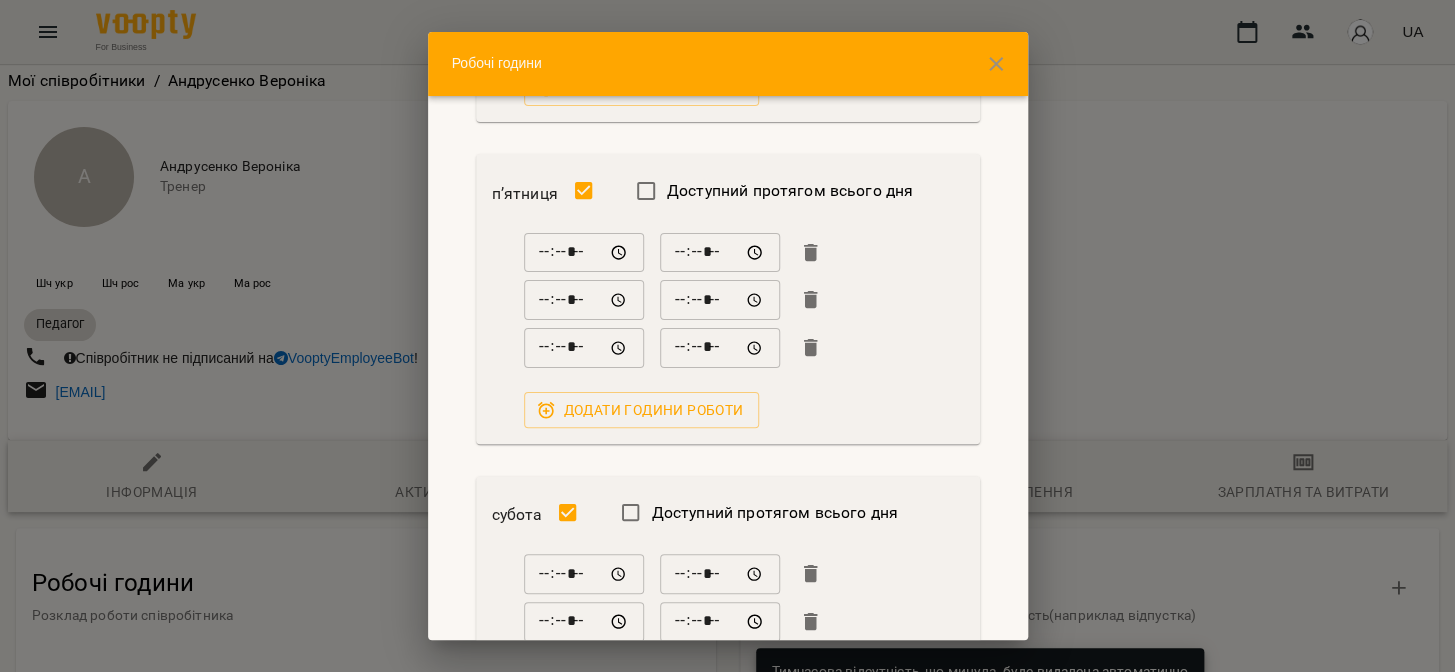 scroll, scrollTop: 1272, scrollLeft: 0, axis: vertical 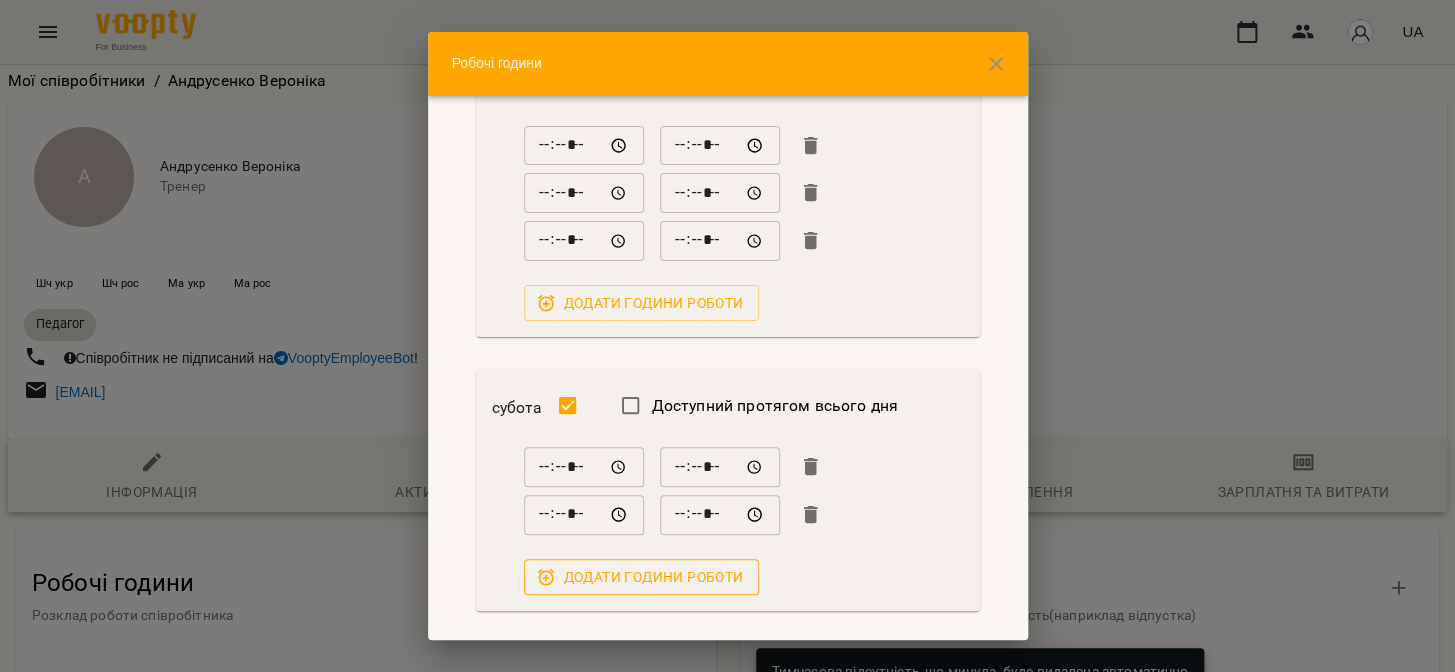 click on "Додати години роботи" at bounding box center (642, 577) 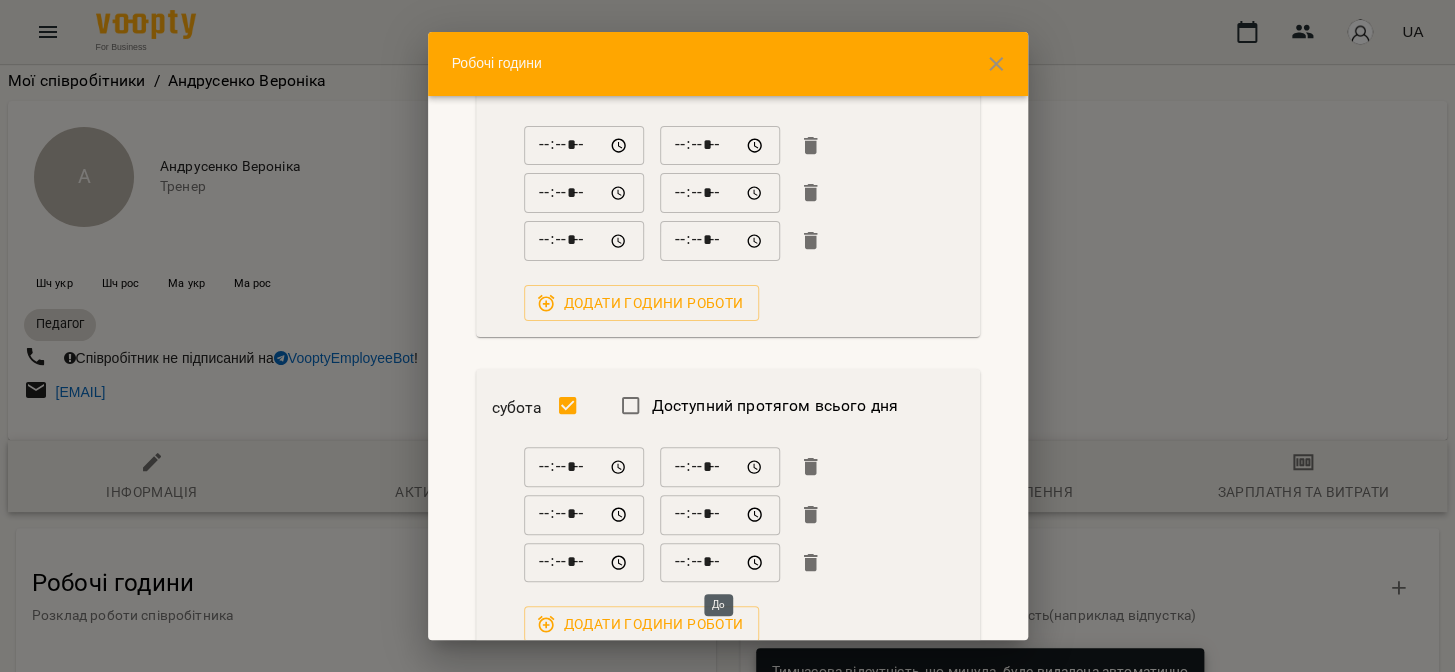click on "*****" at bounding box center [720, 563] 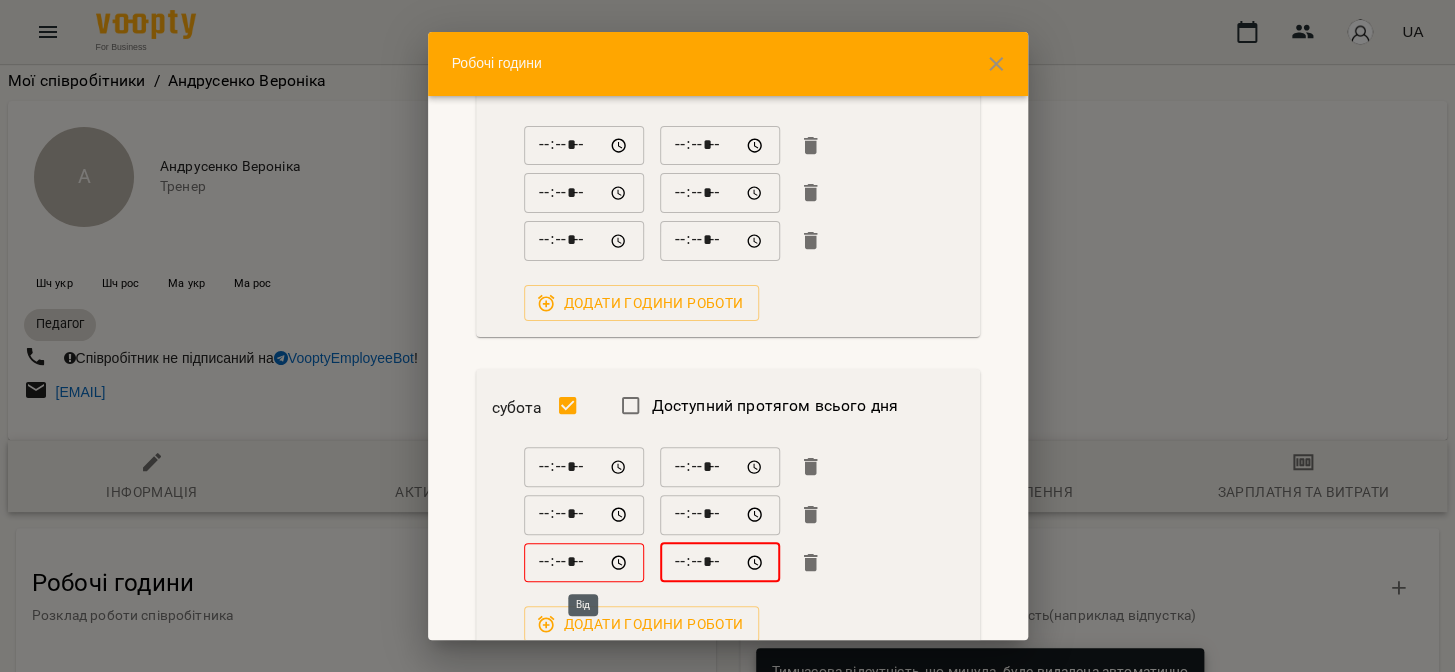 type on "*****" 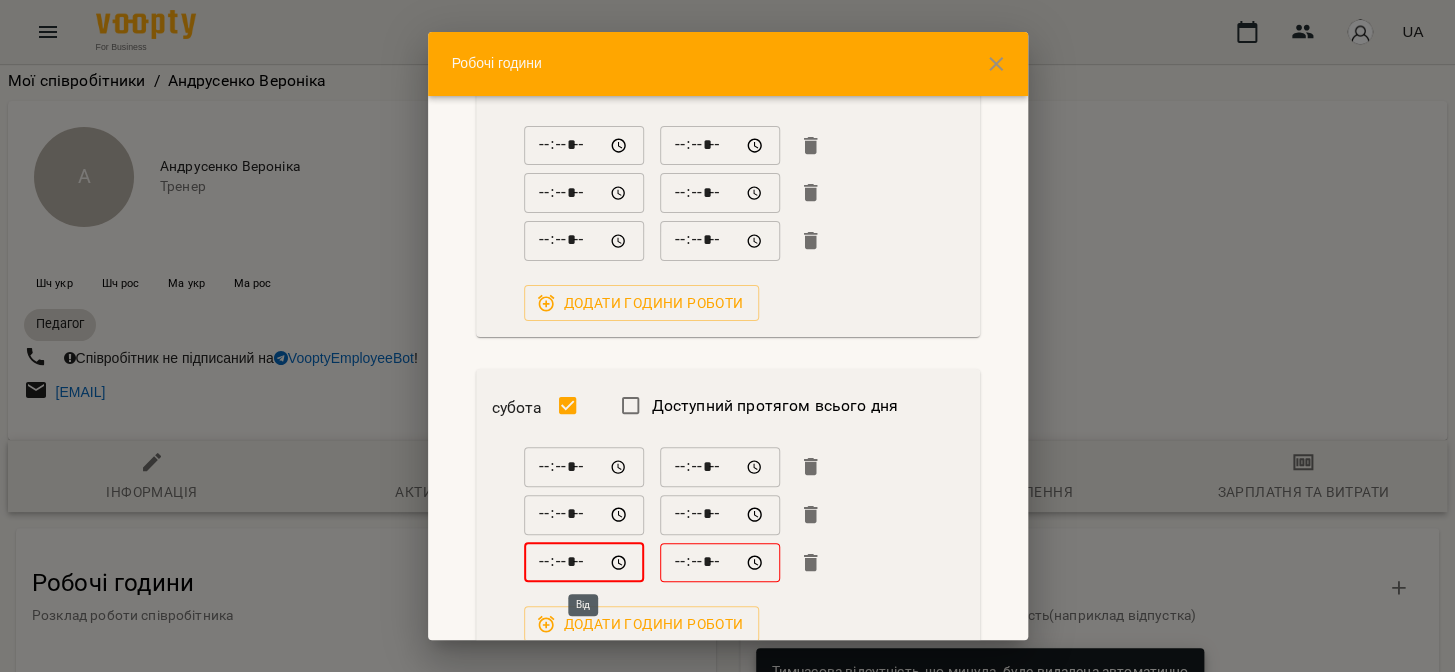 click on "*****" at bounding box center (584, 563) 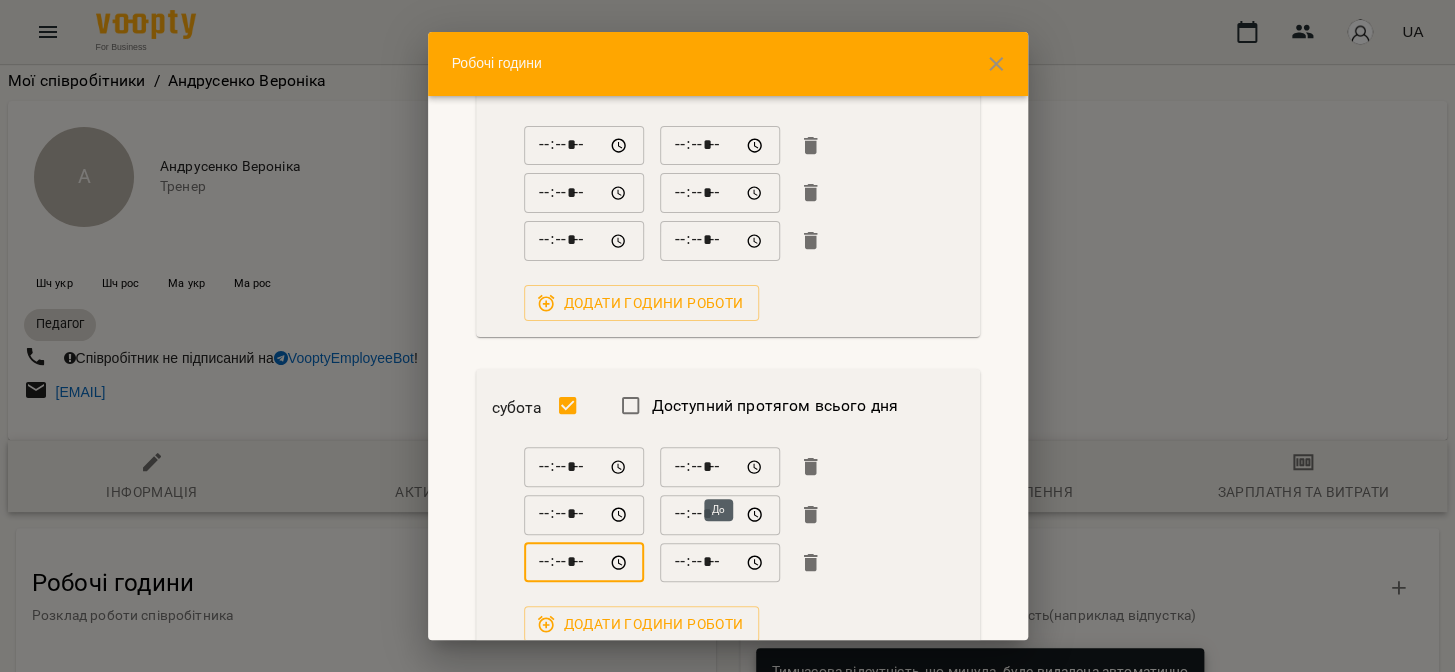 type on "*****" 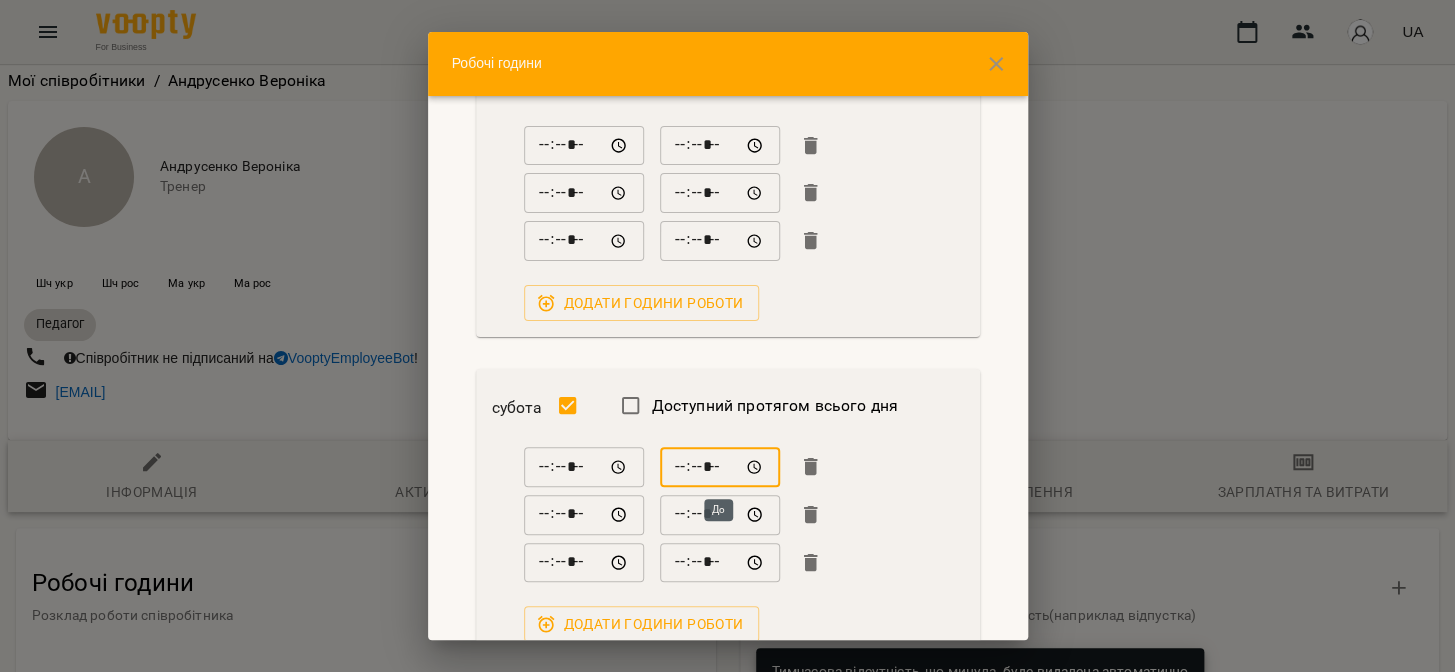 click on "*****" at bounding box center (720, 467) 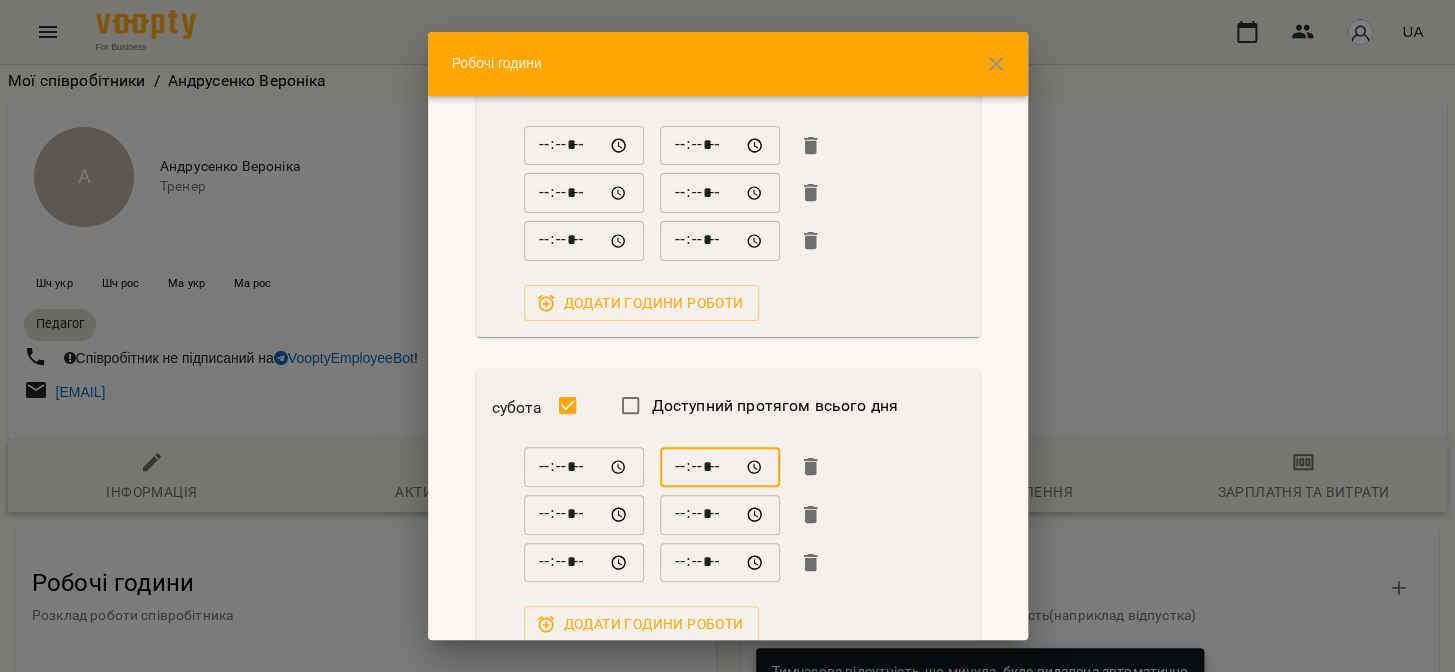 type on "*****" 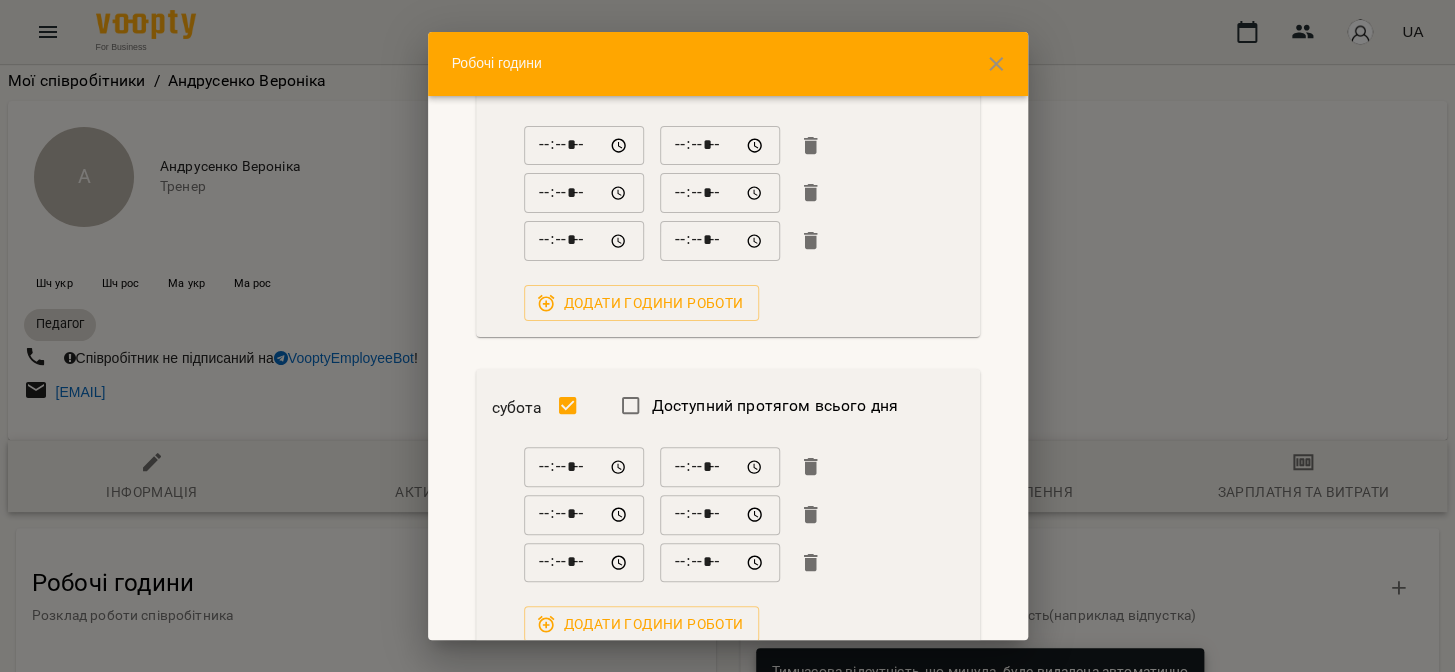 click on "***** ​ ***** ​" at bounding box center (744, 515) 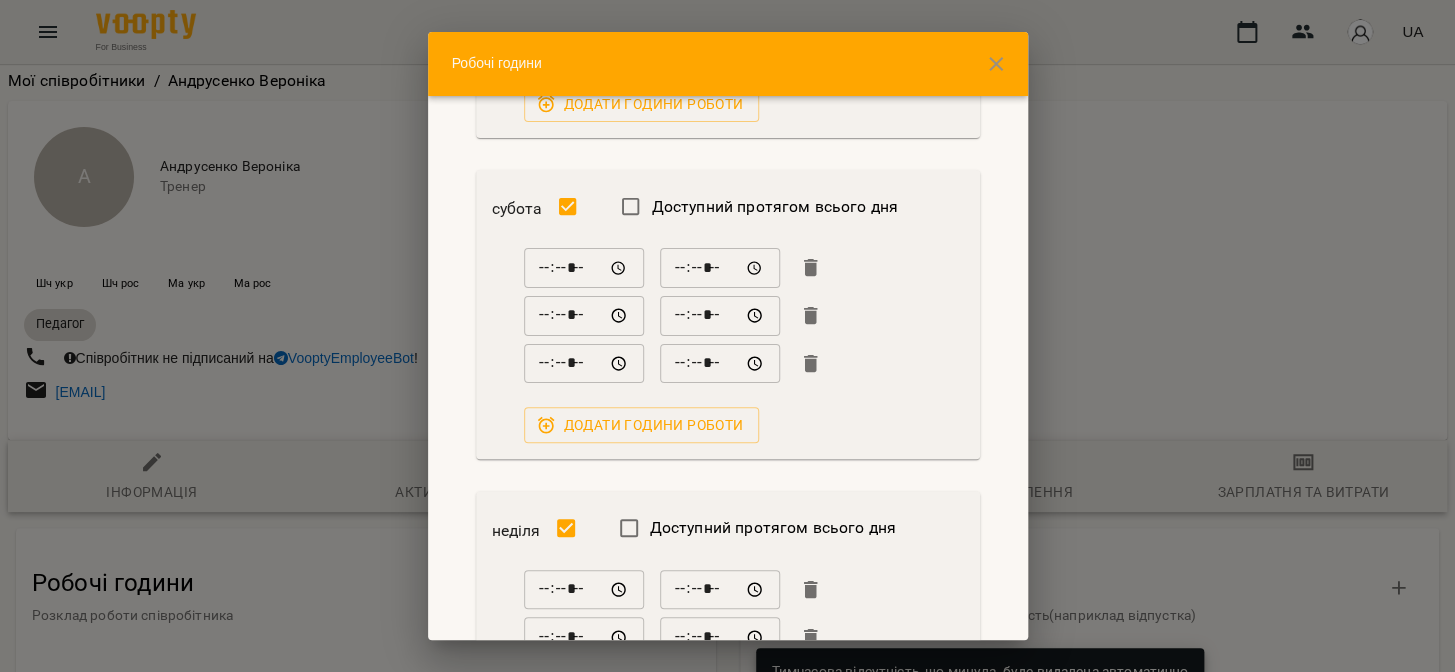 scroll, scrollTop: 1722, scrollLeft: 0, axis: vertical 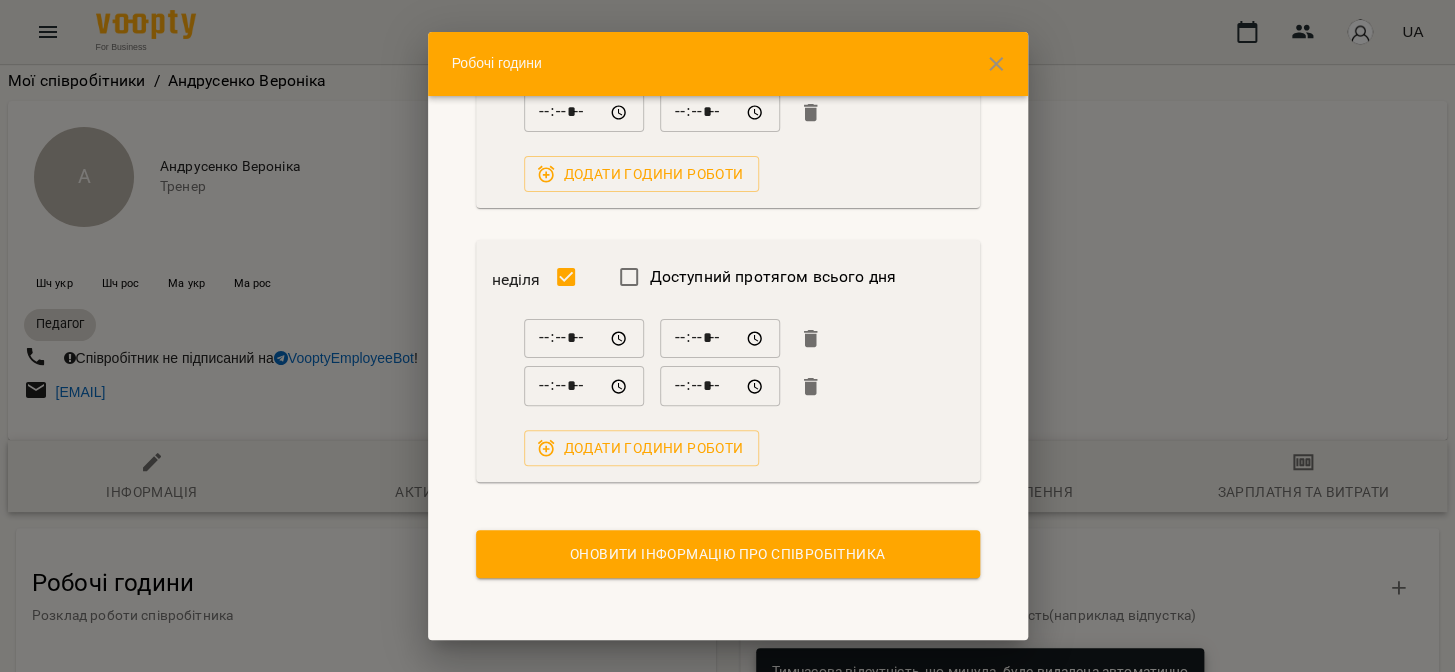 click on "Оновити інформацію про співробітника" at bounding box center (728, 554) 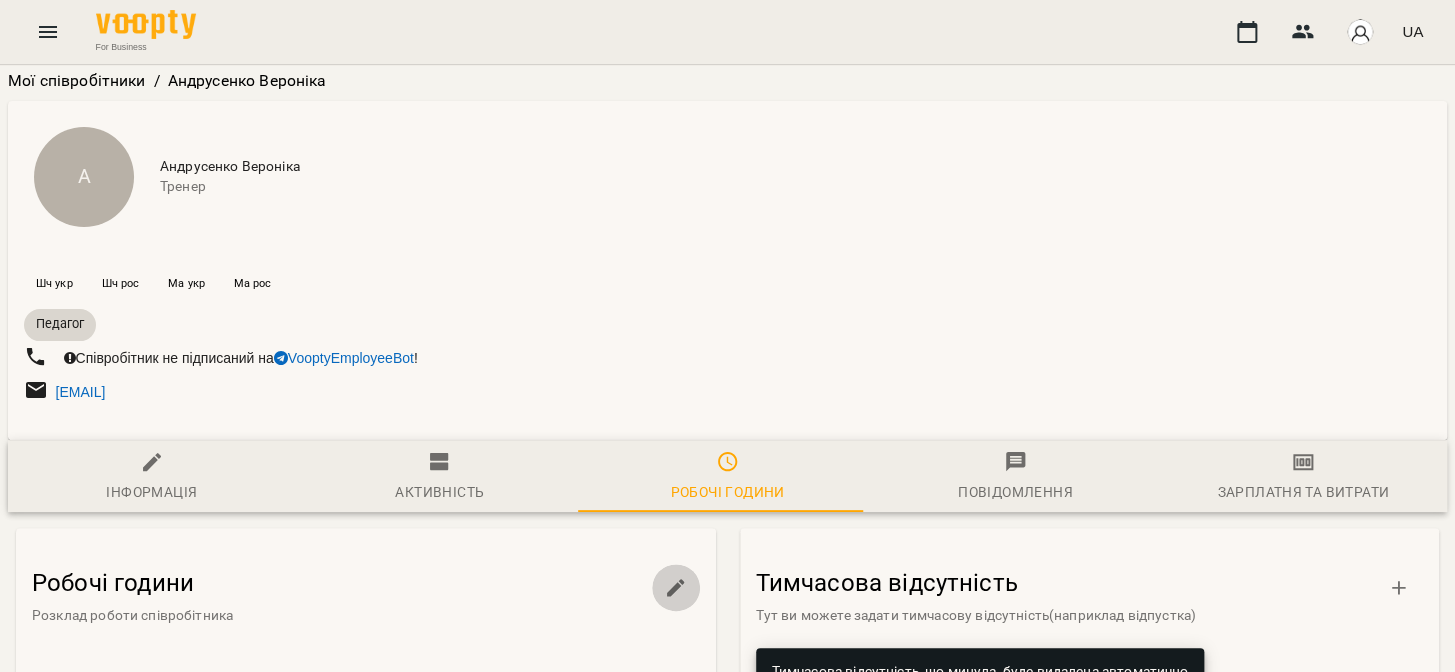 click 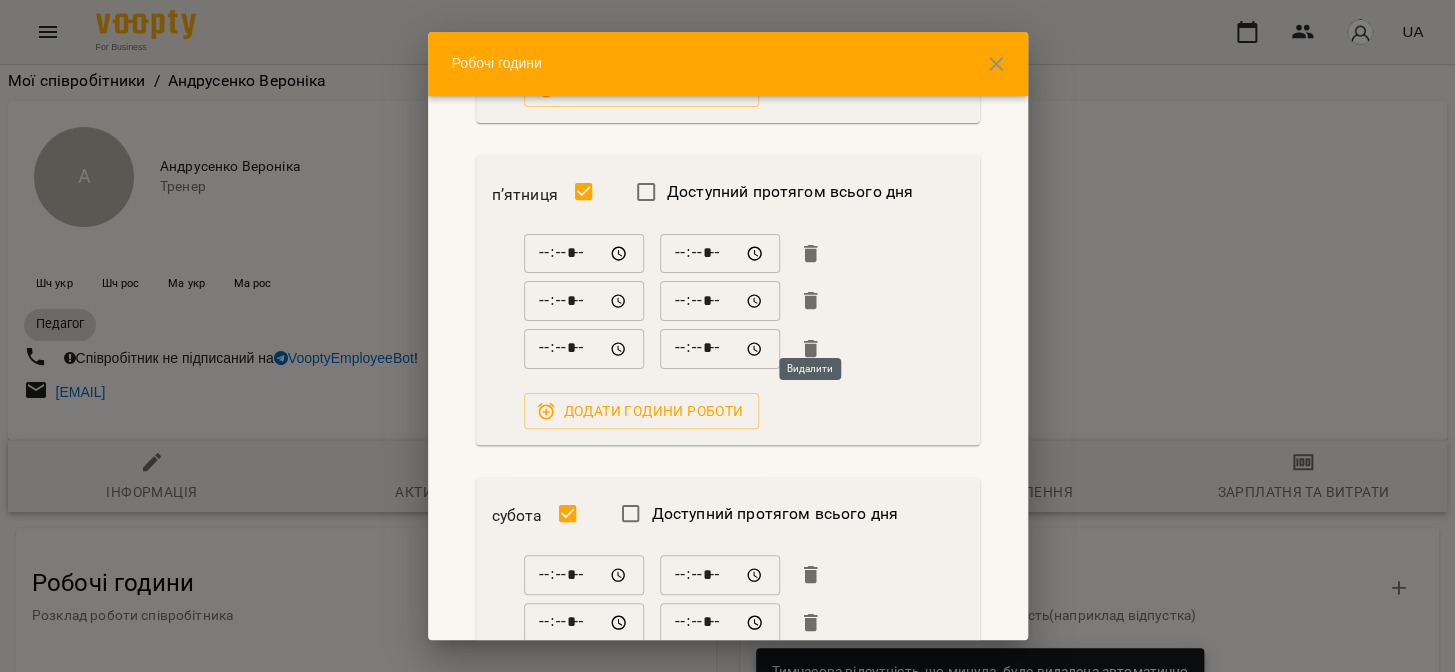 scroll, scrollTop: 1272, scrollLeft: 0, axis: vertical 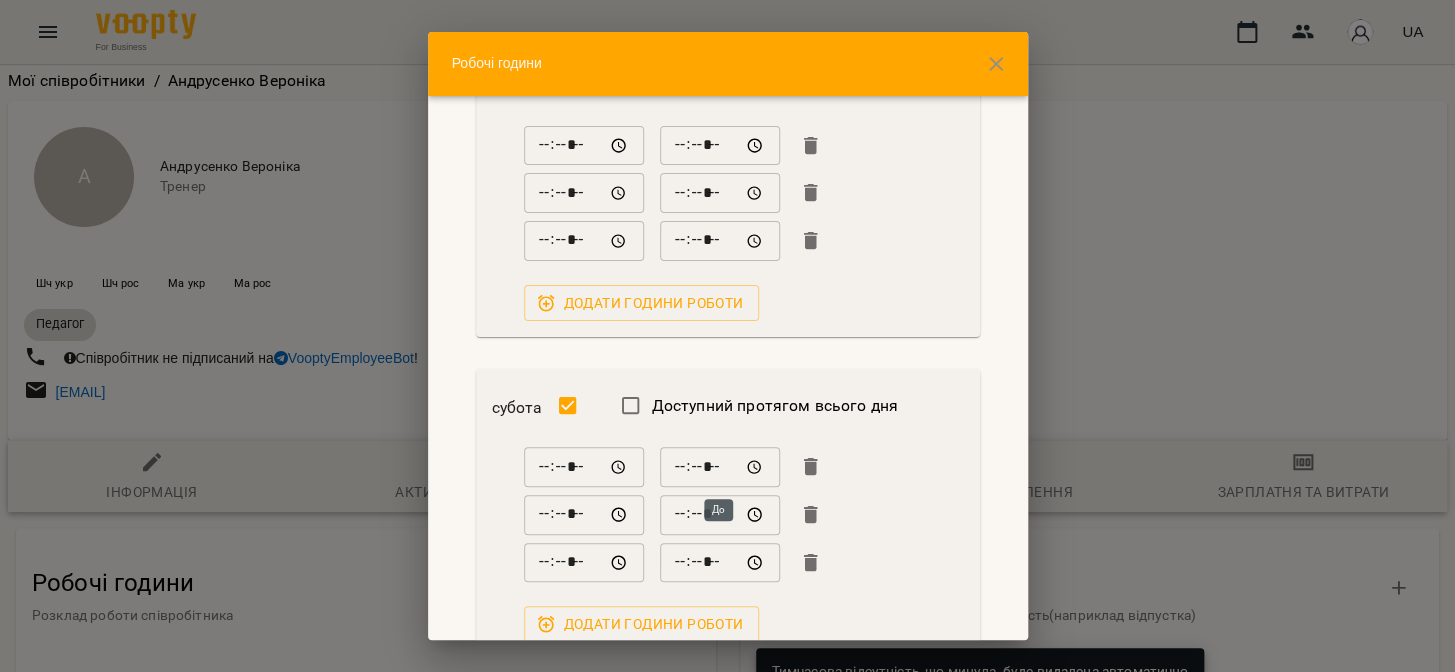click on "*****" at bounding box center [720, 467] 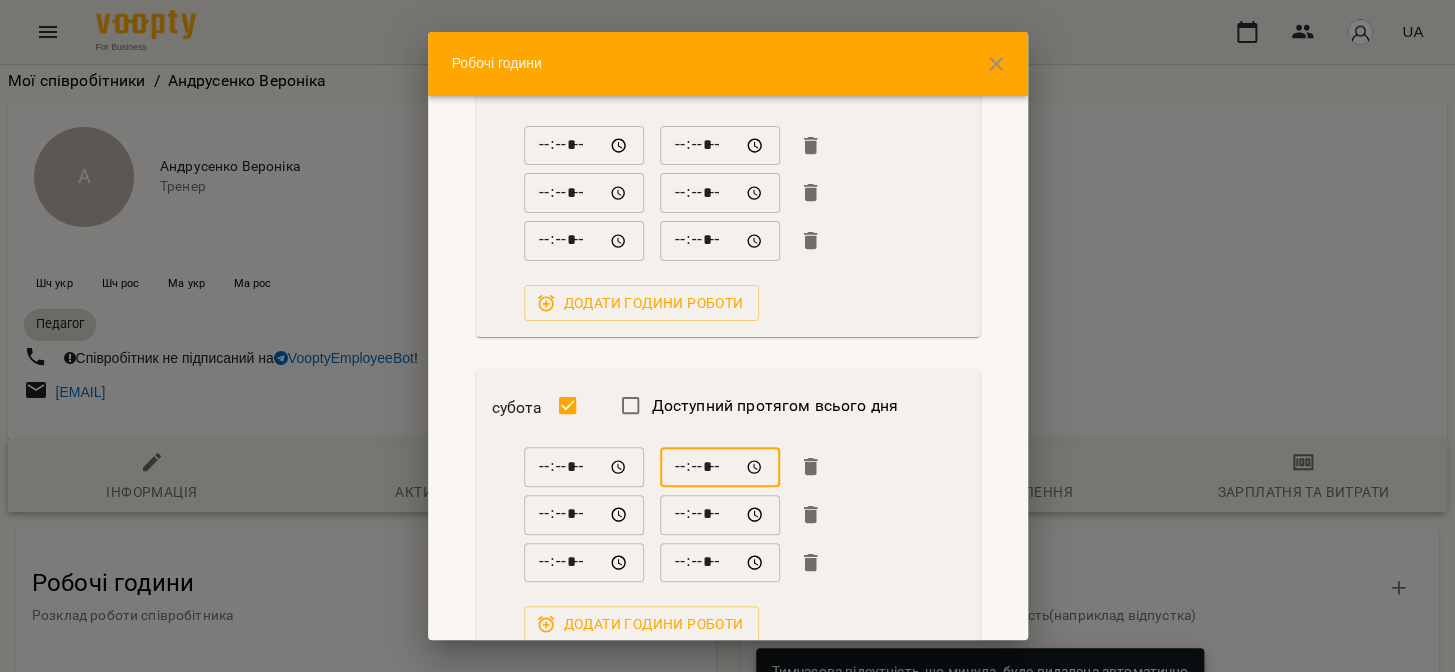 type on "*****" 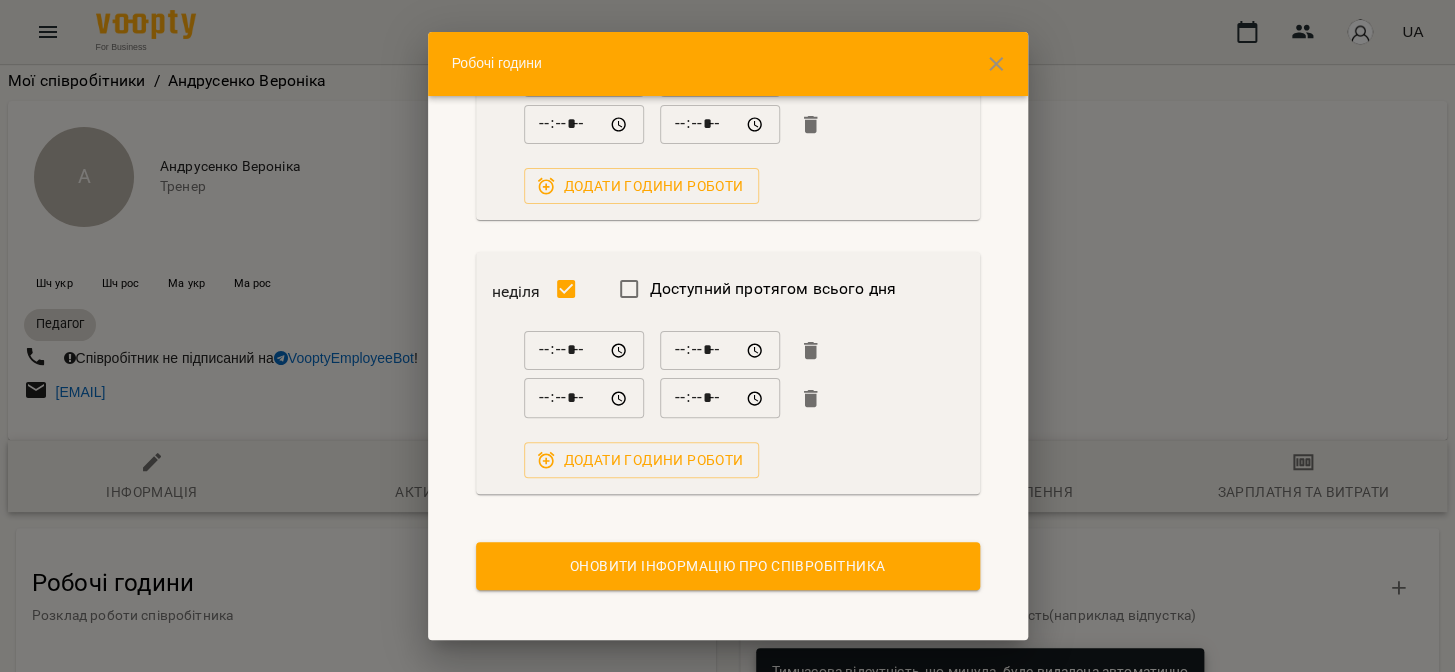 scroll, scrollTop: 1722, scrollLeft: 0, axis: vertical 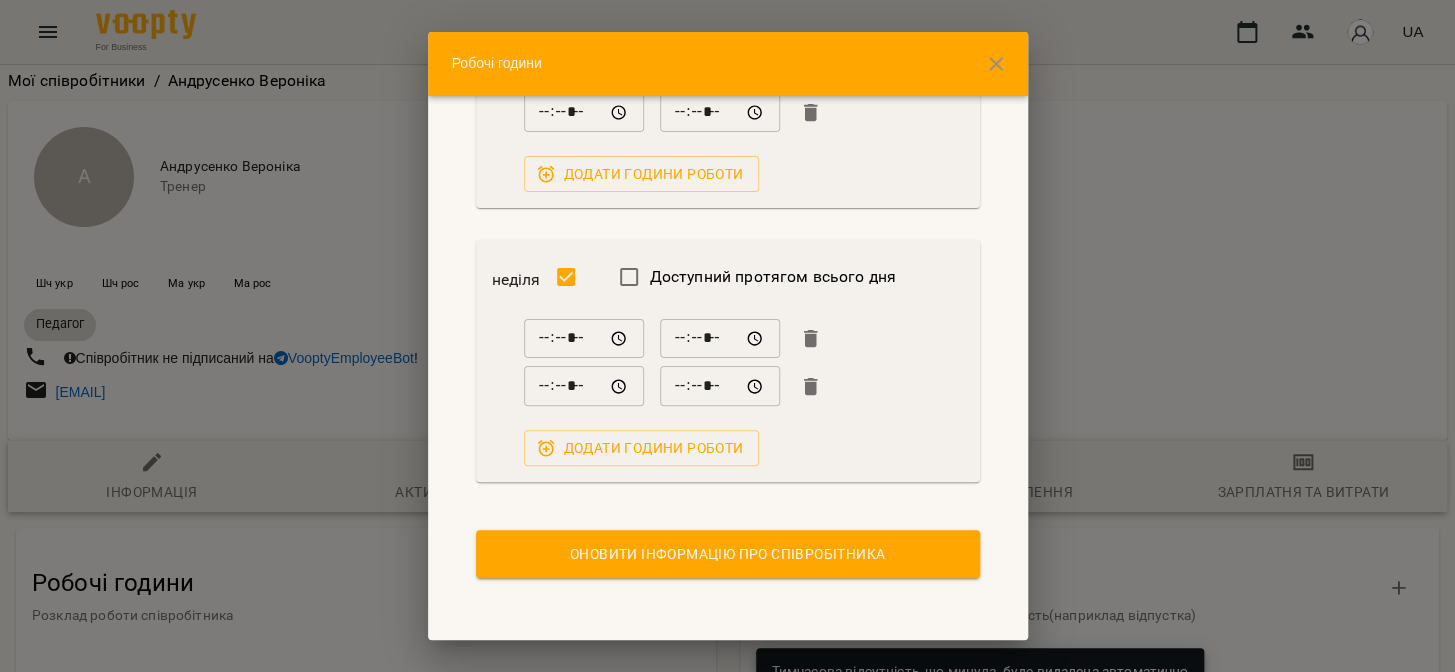 click on "Оновити інформацію про співробітника" at bounding box center [728, 554] 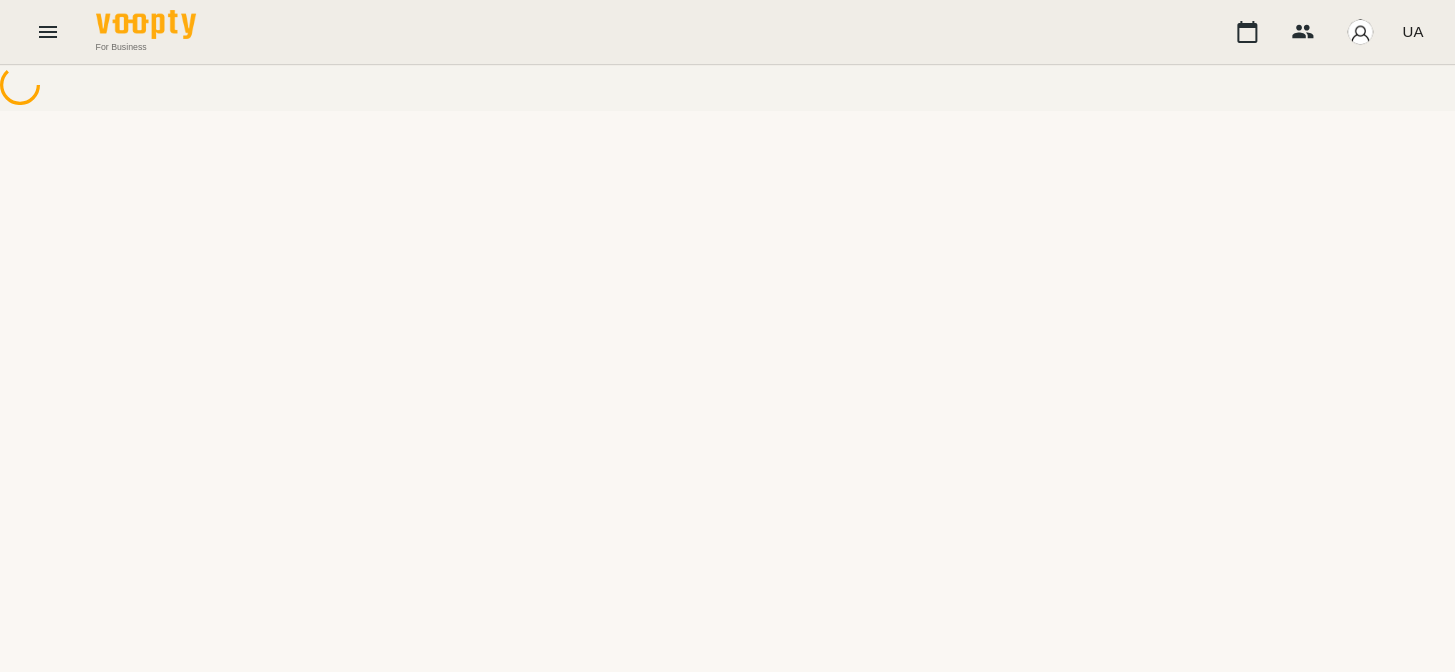 scroll, scrollTop: 0, scrollLeft: 0, axis: both 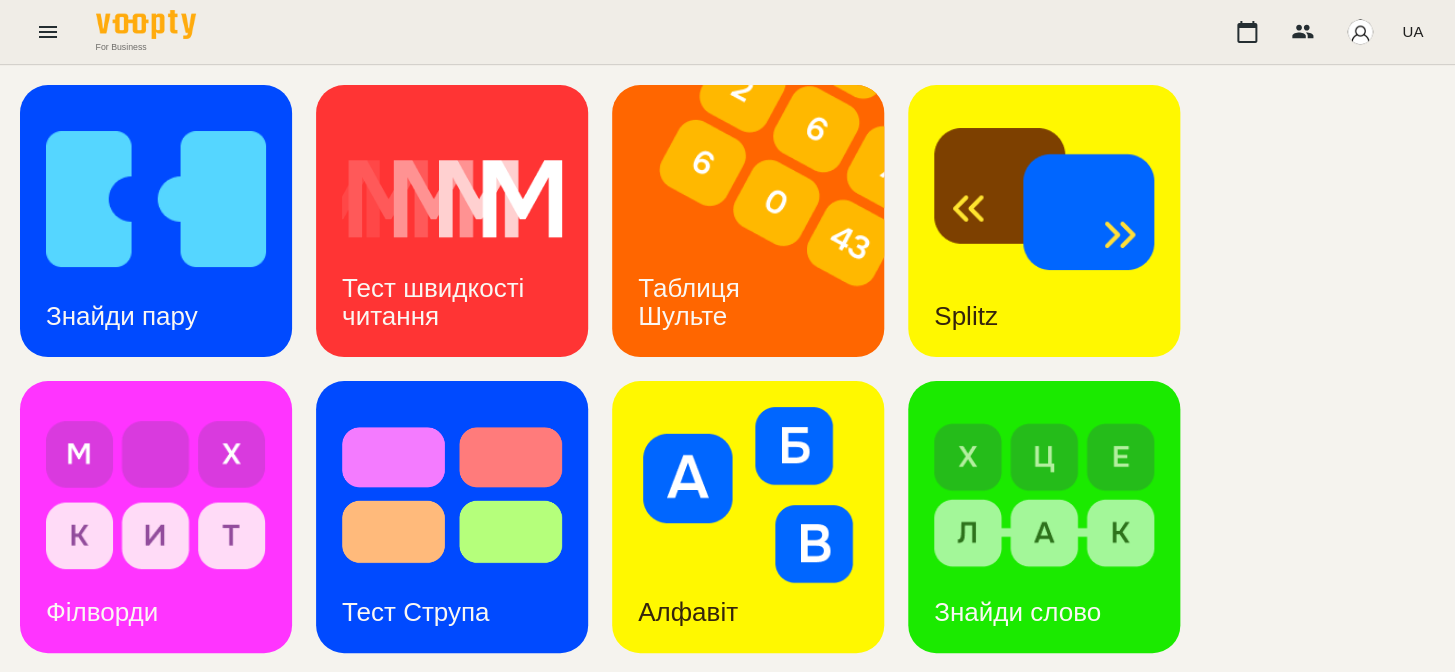 click 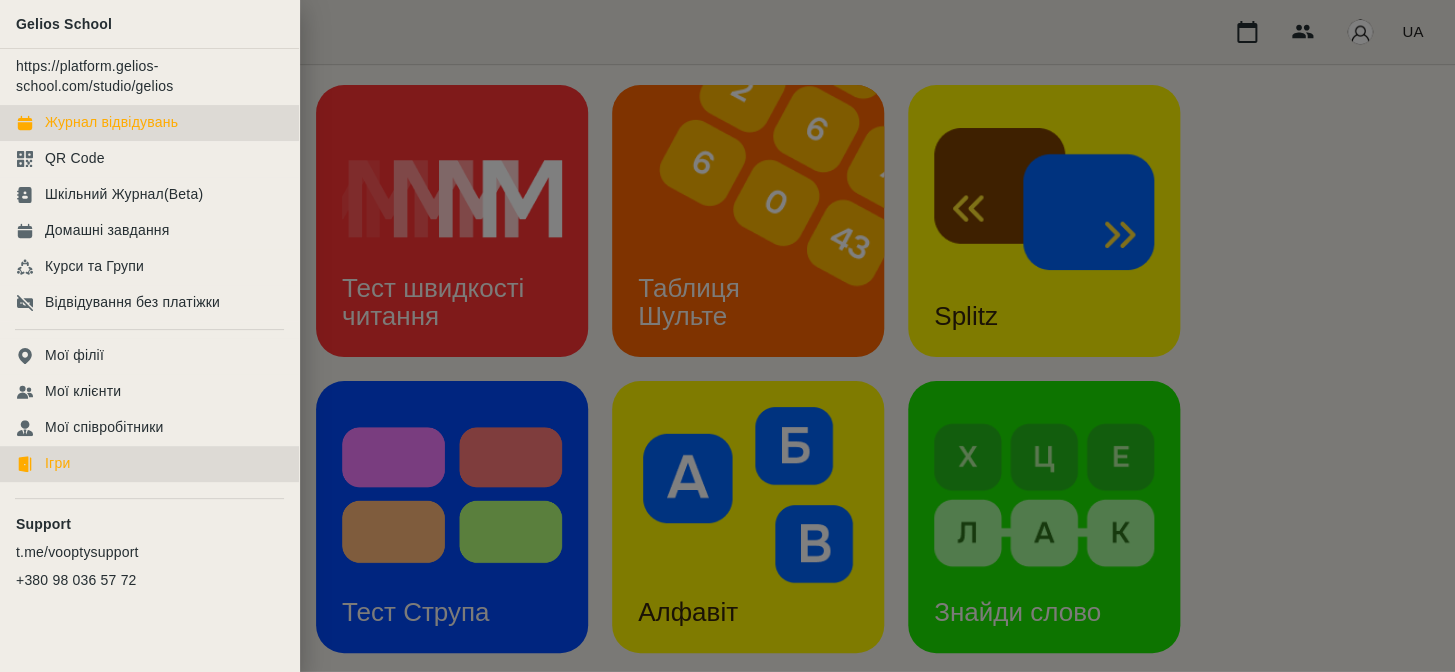 click on "Журнал відвідувань" at bounding box center (111, 123) 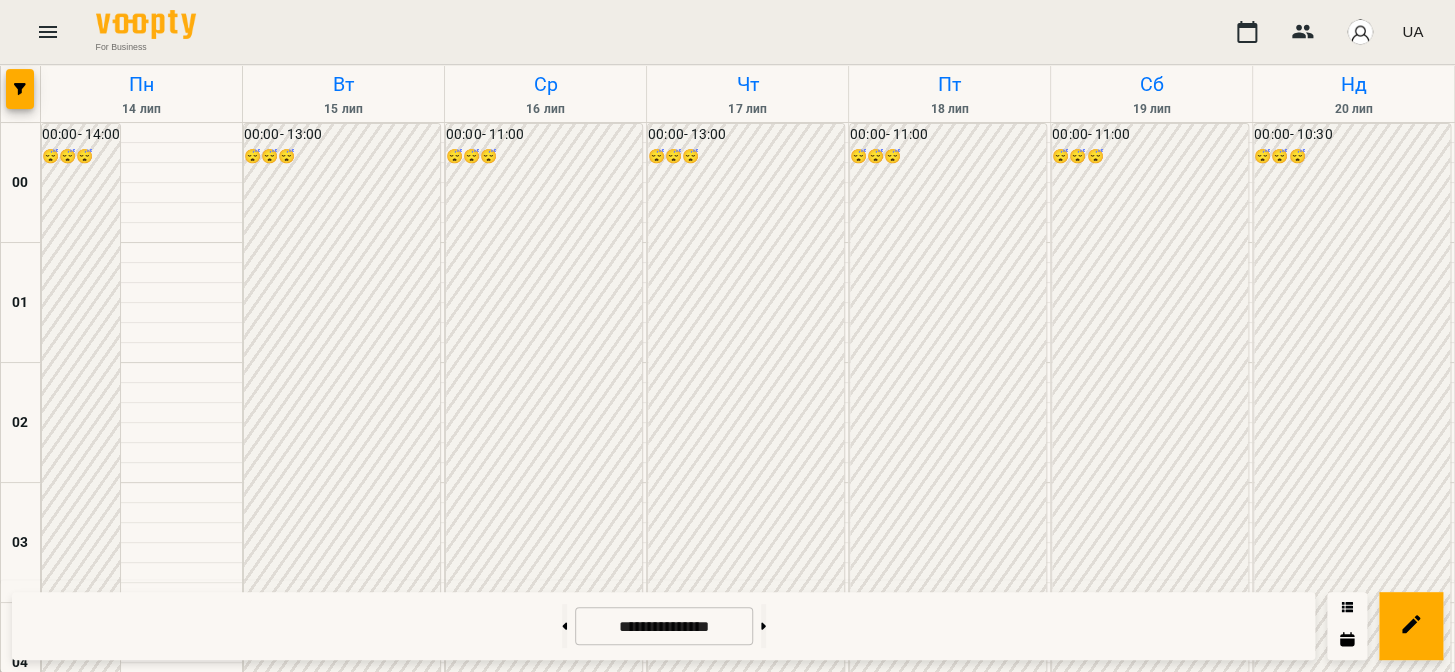 scroll, scrollTop: 2120, scrollLeft: 0, axis: vertical 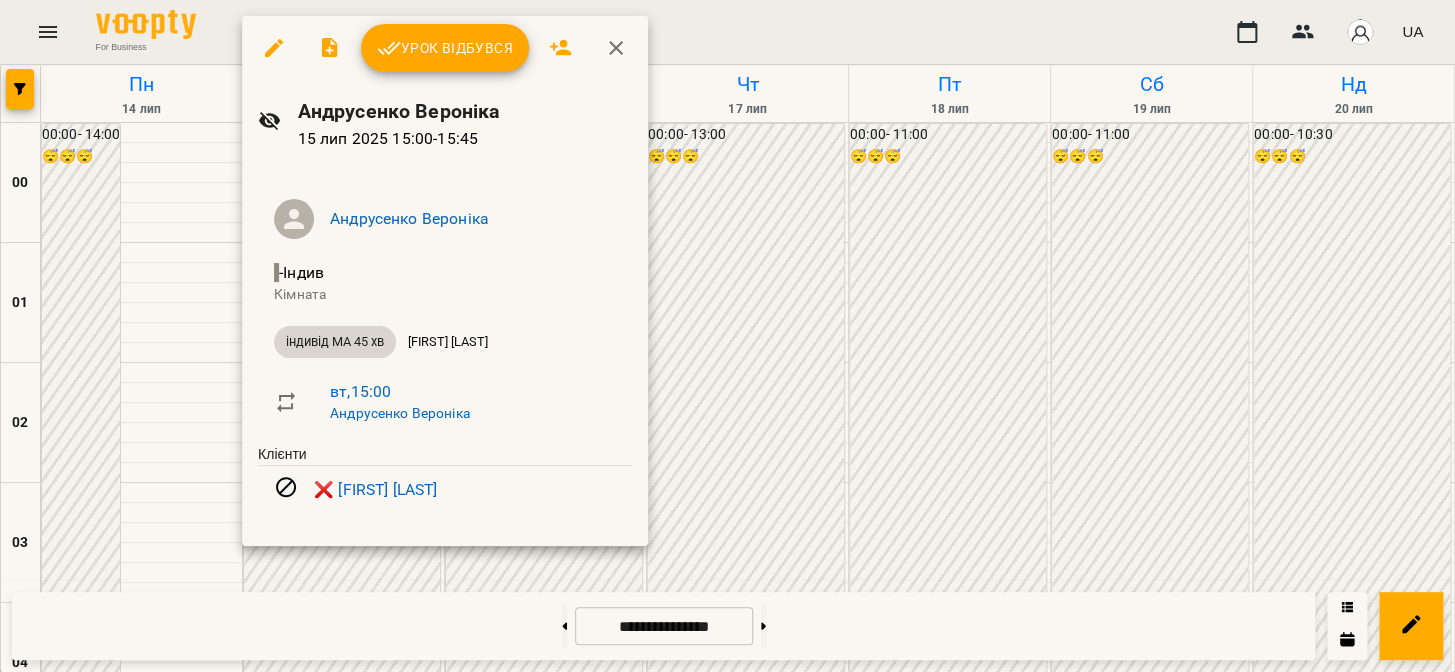 click at bounding box center [727, 336] 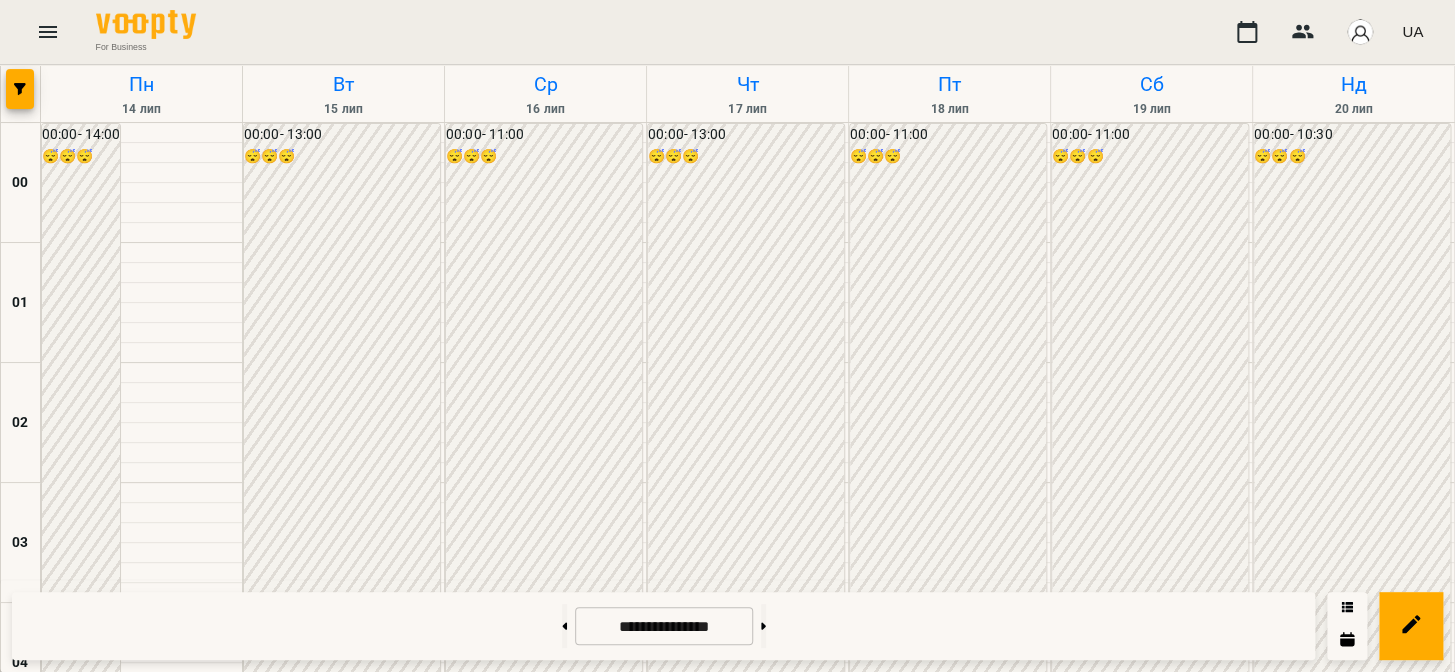 scroll, scrollTop: 1484, scrollLeft: 0, axis: vertical 